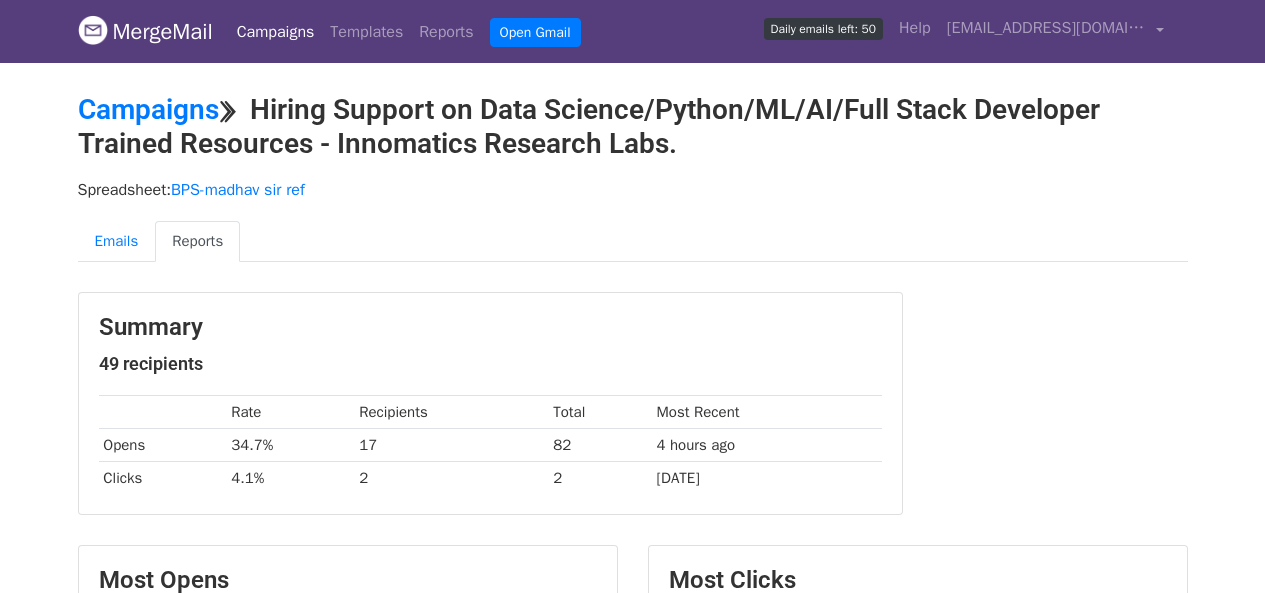 scroll, scrollTop: 0, scrollLeft: 0, axis: both 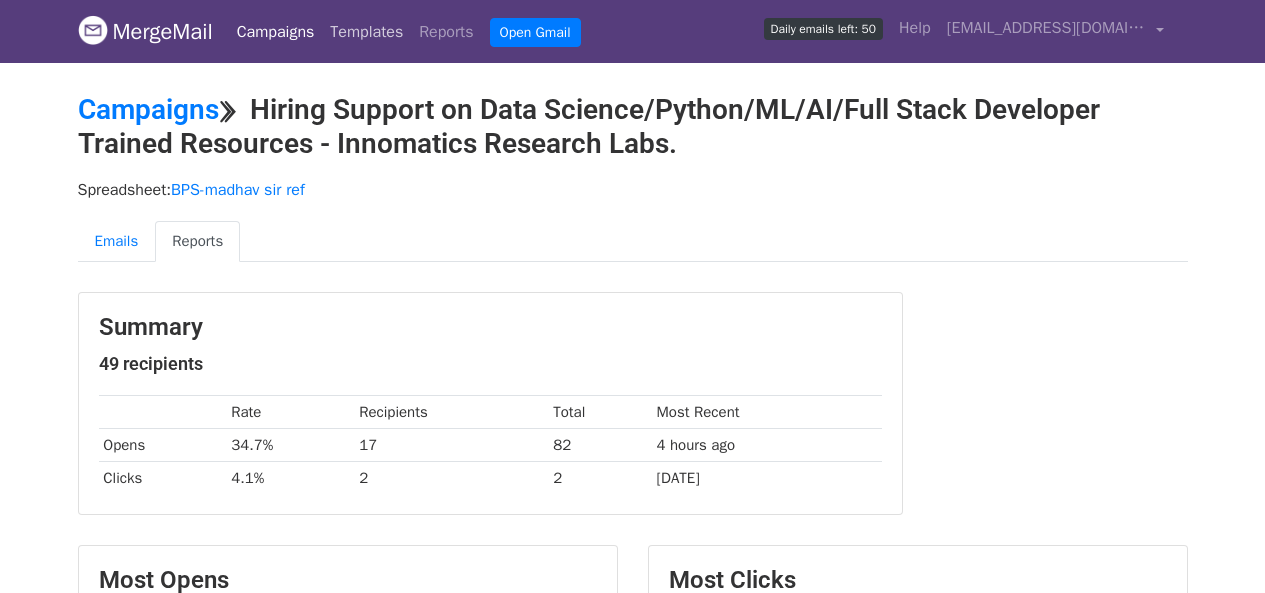 click on "Templates" at bounding box center [366, 32] 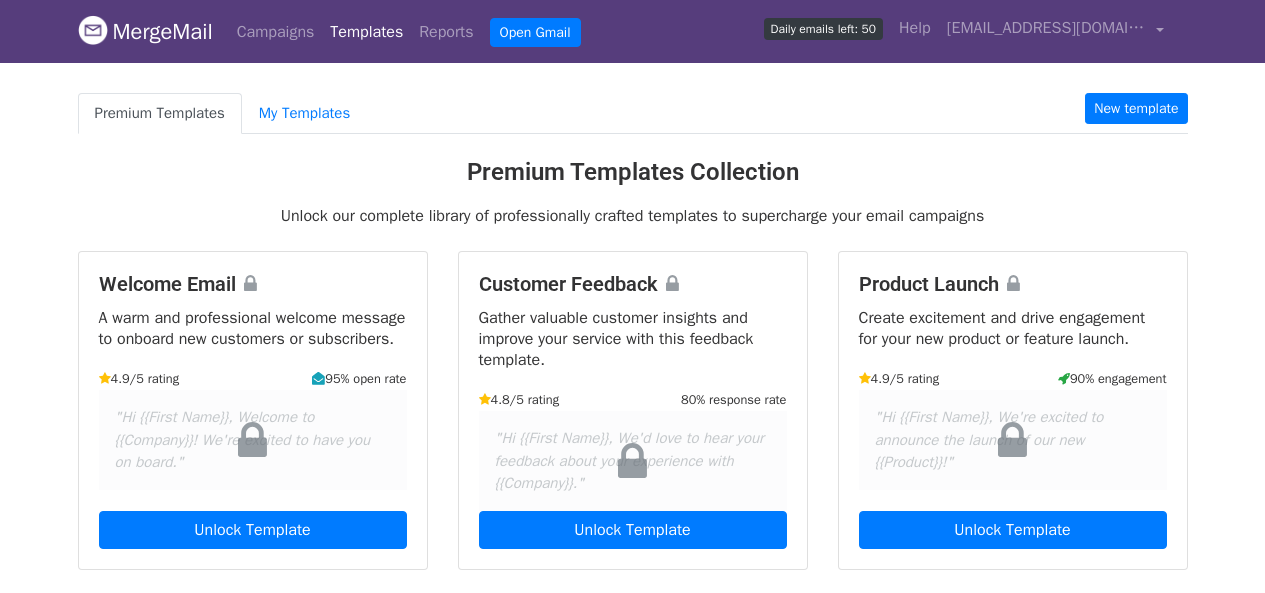 scroll, scrollTop: 0, scrollLeft: 0, axis: both 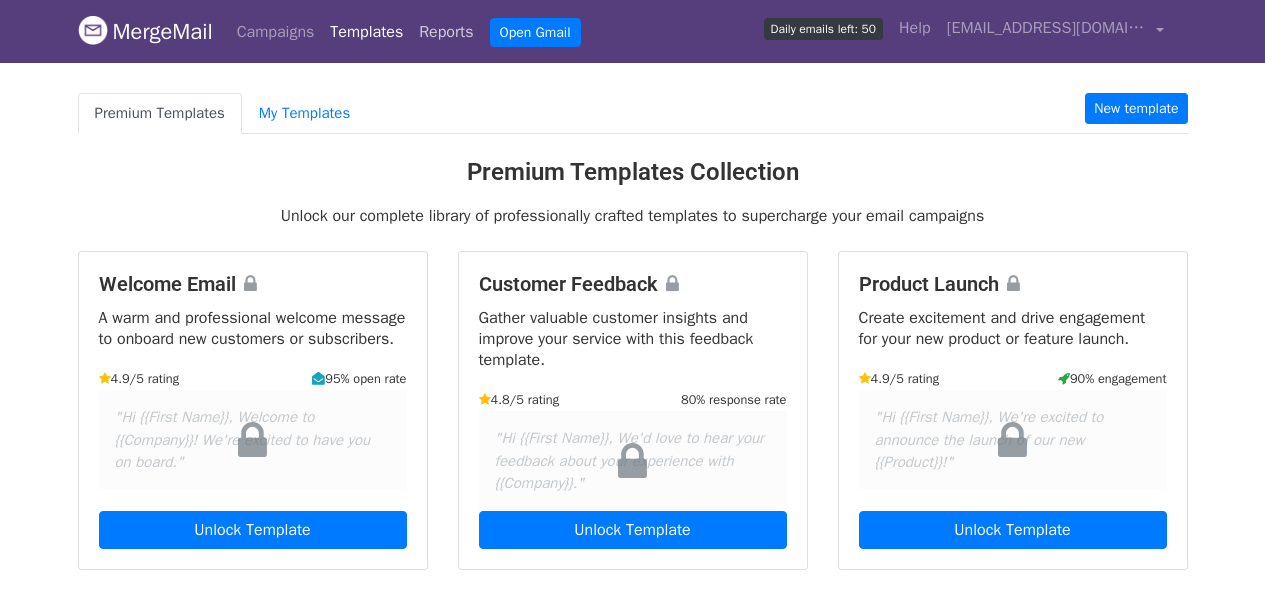 click on "Reports" at bounding box center (446, 32) 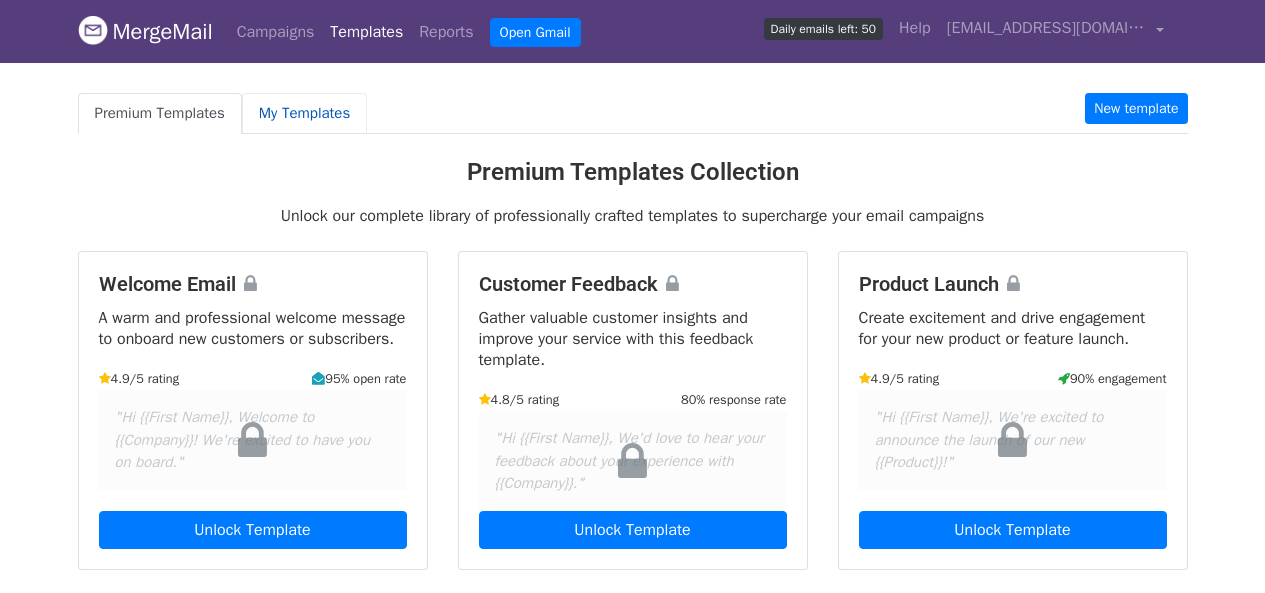 click on "My Templates" at bounding box center (304, 113) 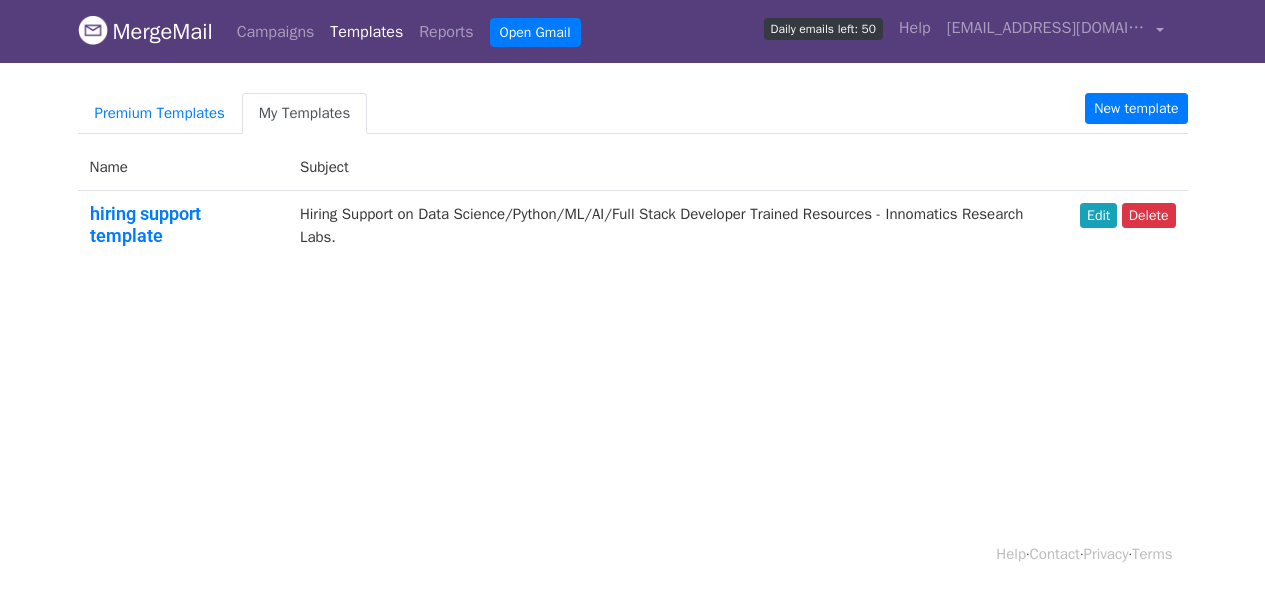 scroll, scrollTop: 0, scrollLeft: 0, axis: both 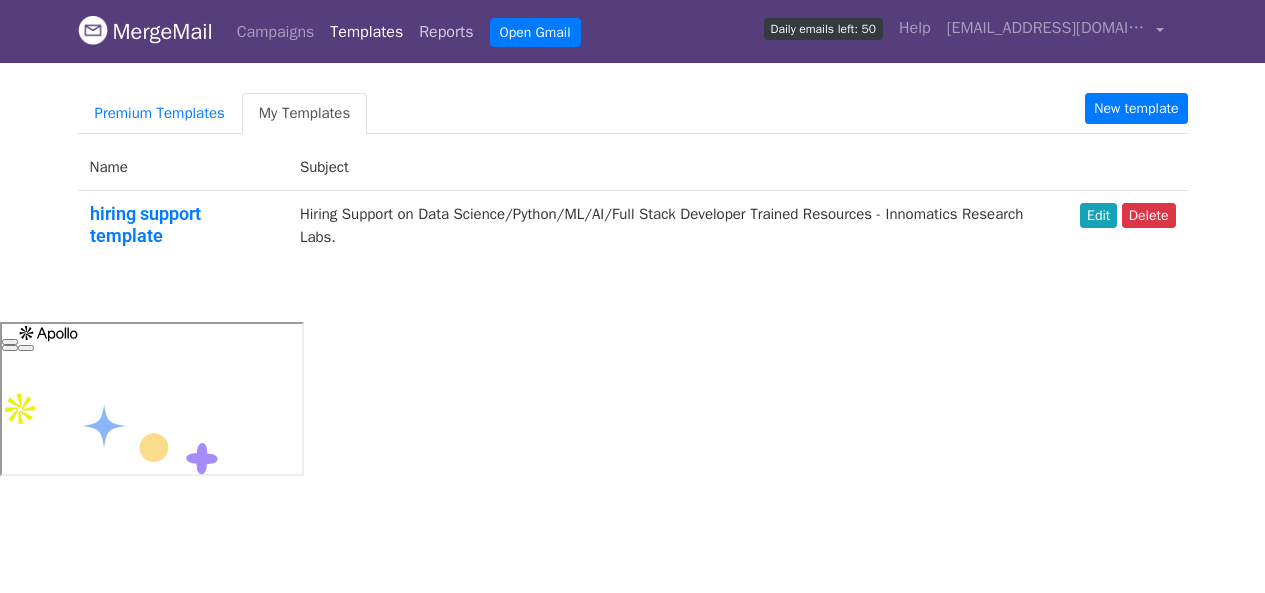 click on "Reports" at bounding box center [446, 32] 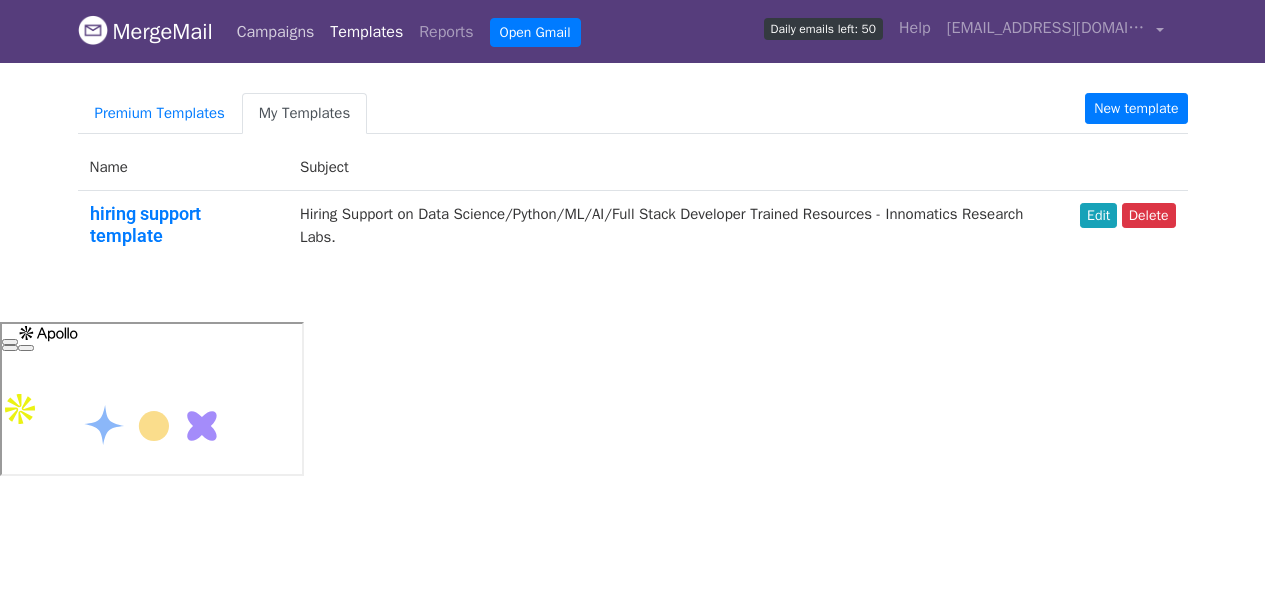click on "Campaigns" at bounding box center (276, 32) 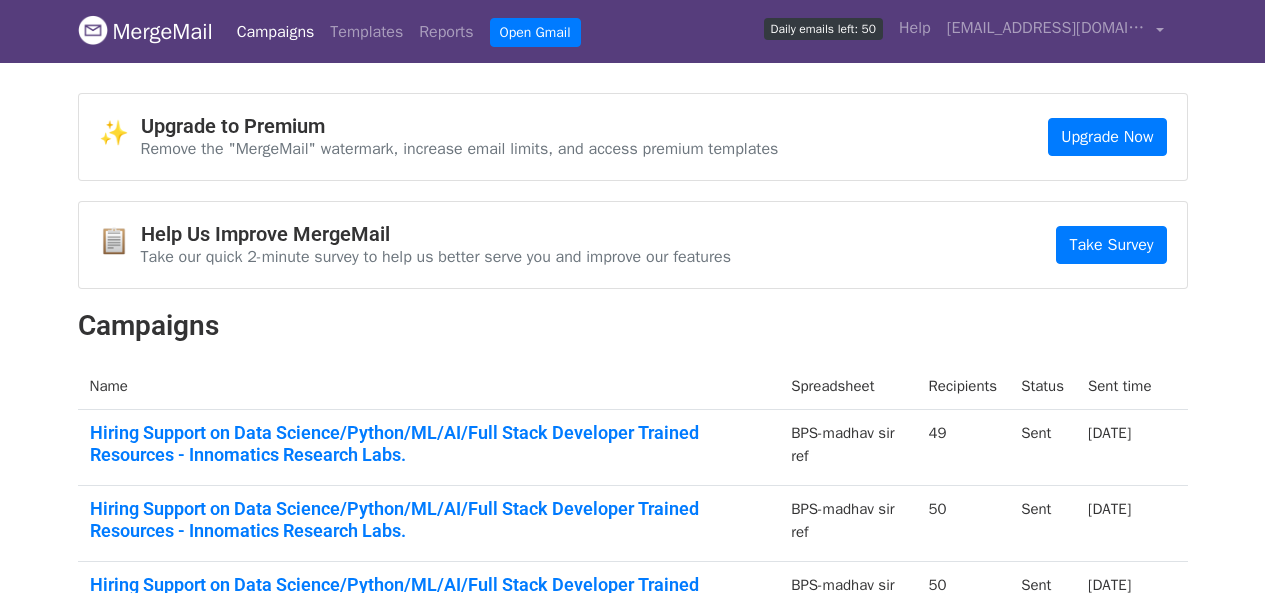 scroll, scrollTop: 0, scrollLeft: 0, axis: both 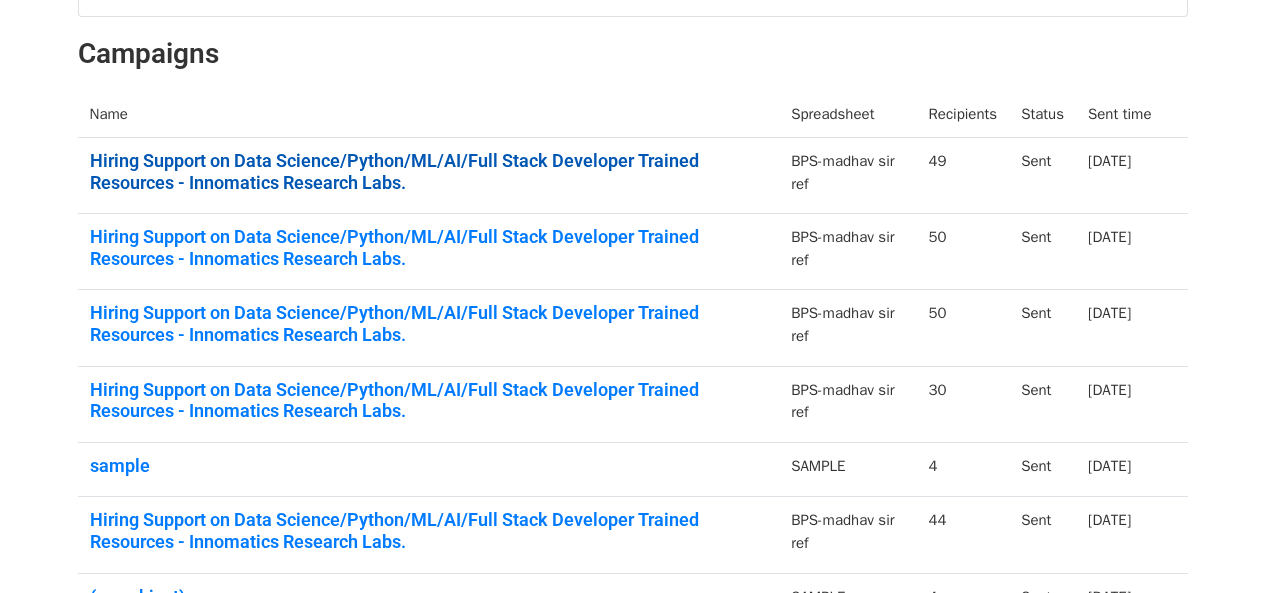 click on "Hiring Support on Data Science/Python/ML/AI/Full Stack Developer Trained Resources - Innomatics Research Labs." at bounding box center (429, 171) 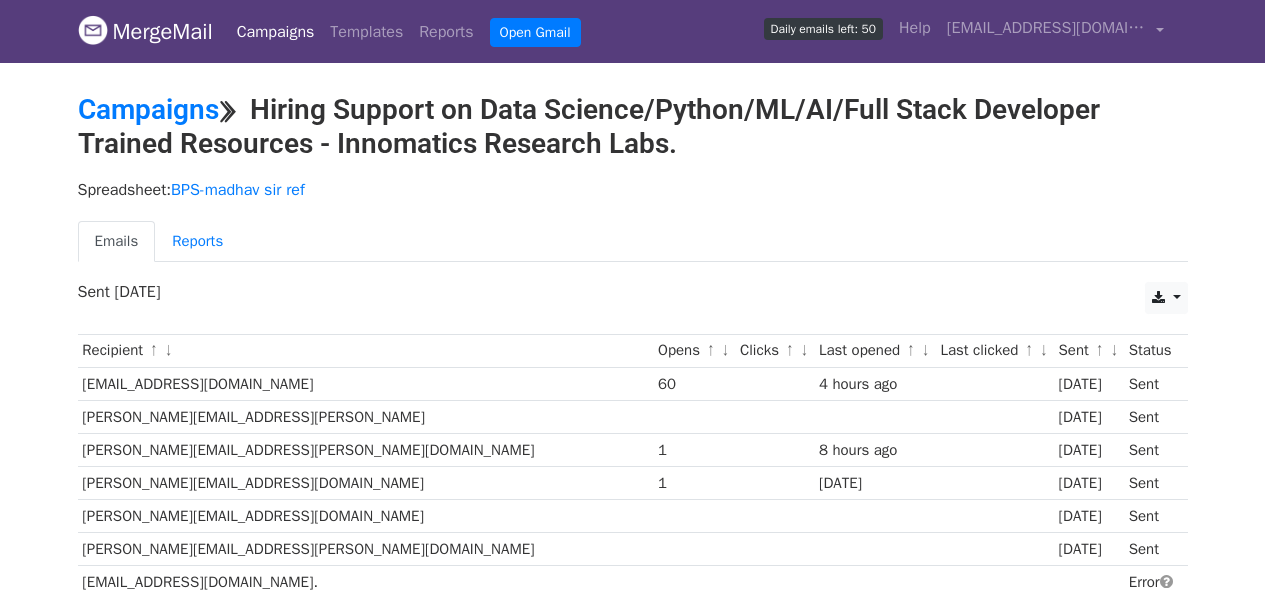 scroll, scrollTop: 0, scrollLeft: 0, axis: both 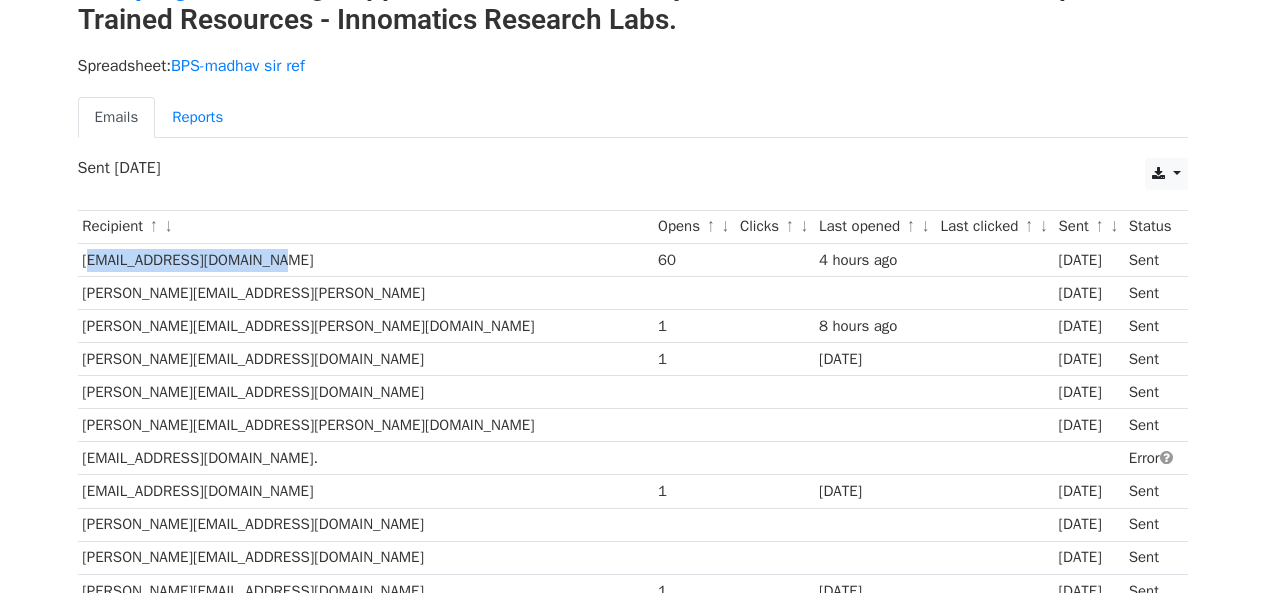 drag, startPoint x: 274, startPoint y: 254, endPoint x: 83, endPoint y: 263, distance: 191.21193 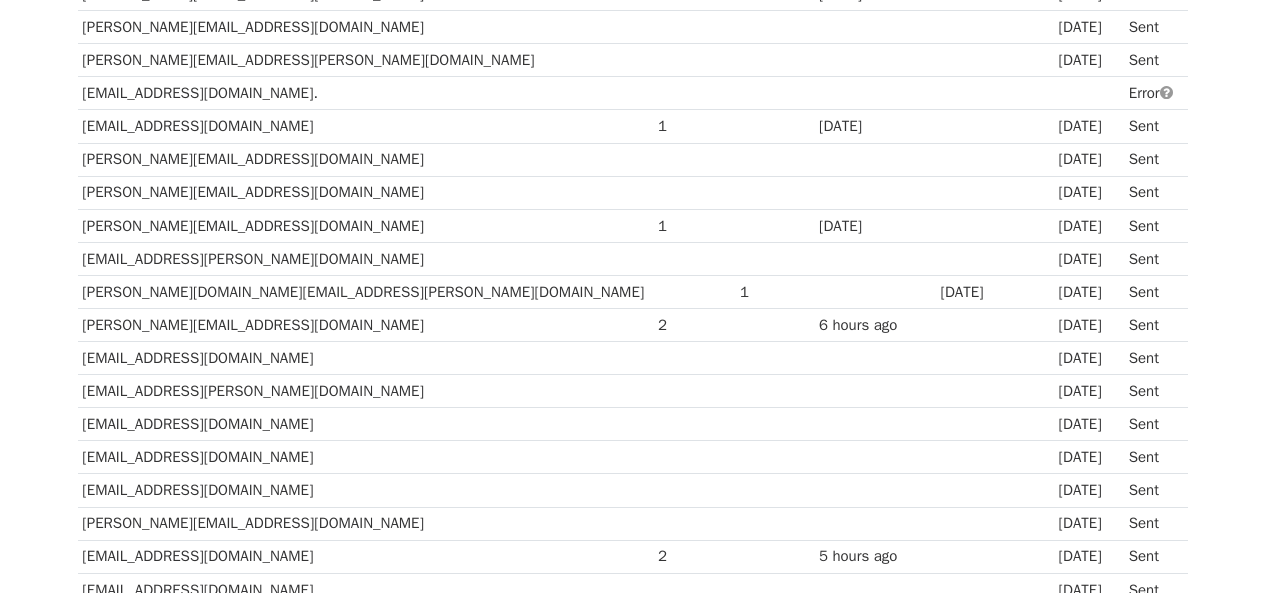 scroll, scrollTop: 490, scrollLeft: 0, axis: vertical 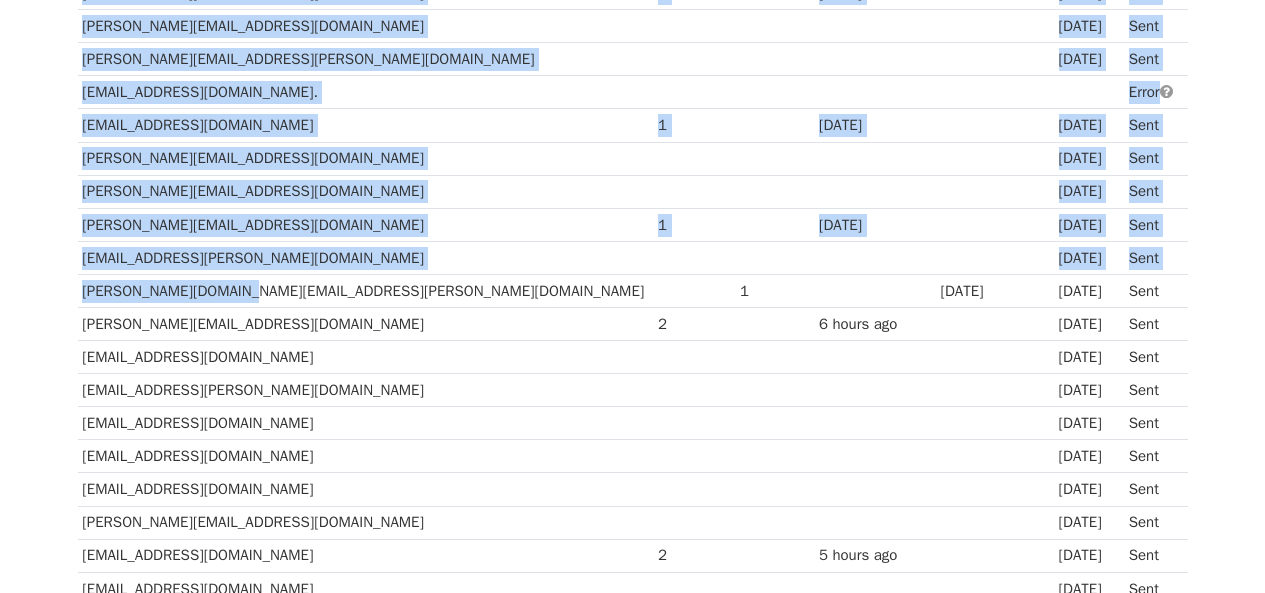 drag, startPoint x: 233, startPoint y: 292, endPoint x: 76, endPoint y: 298, distance: 157.11461 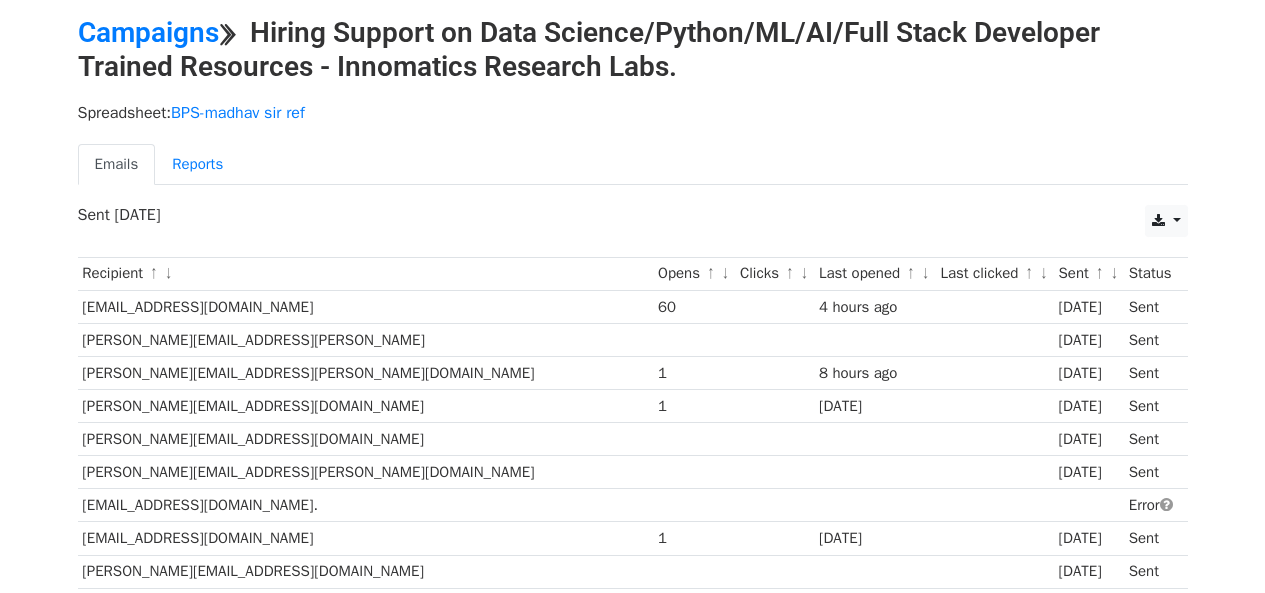 scroll, scrollTop: 54, scrollLeft: 0, axis: vertical 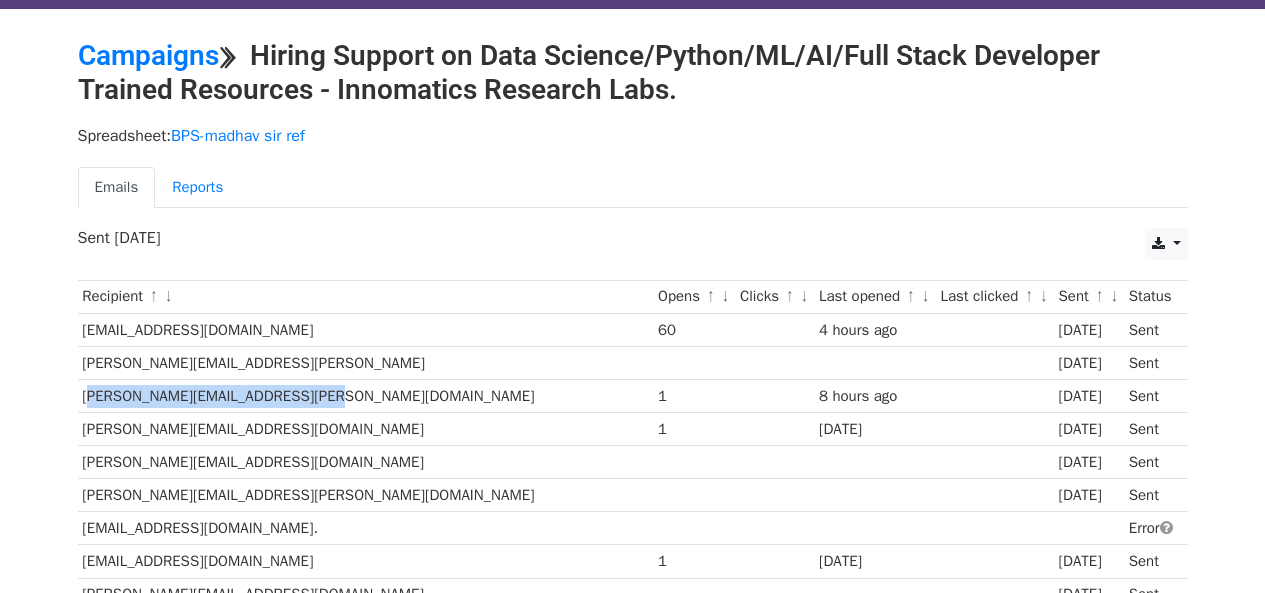 drag, startPoint x: 303, startPoint y: 391, endPoint x: 85, endPoint y: 393, distance: 218.00917 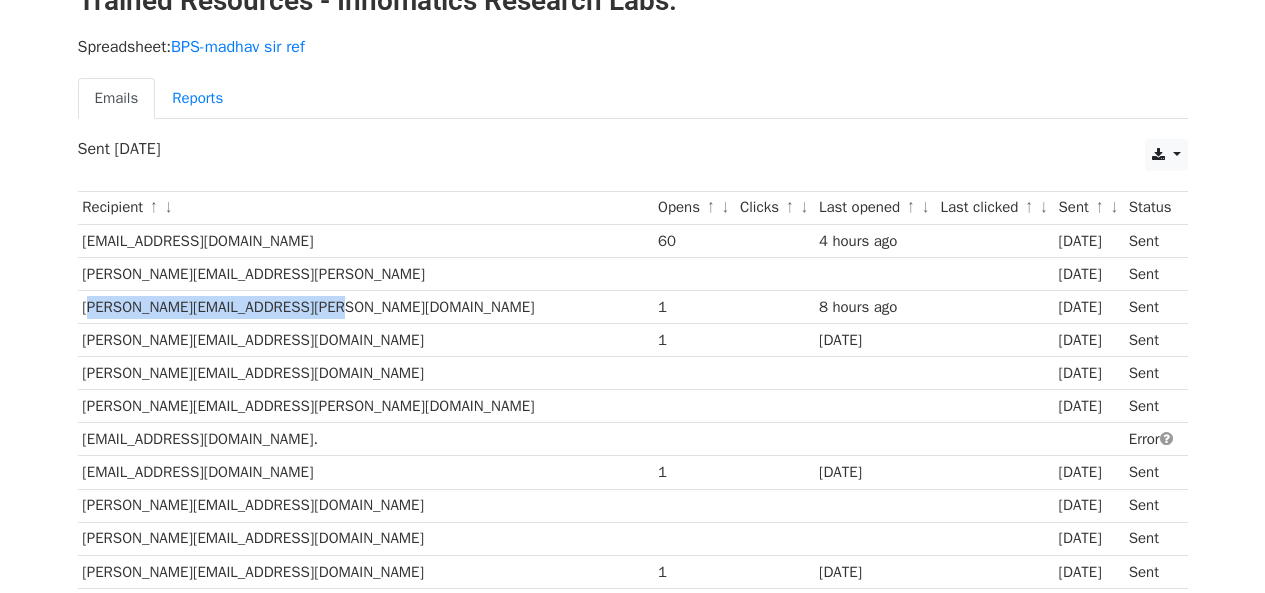 scroll, scrollTop: 210, scrollLeft: 0, axis: vertical 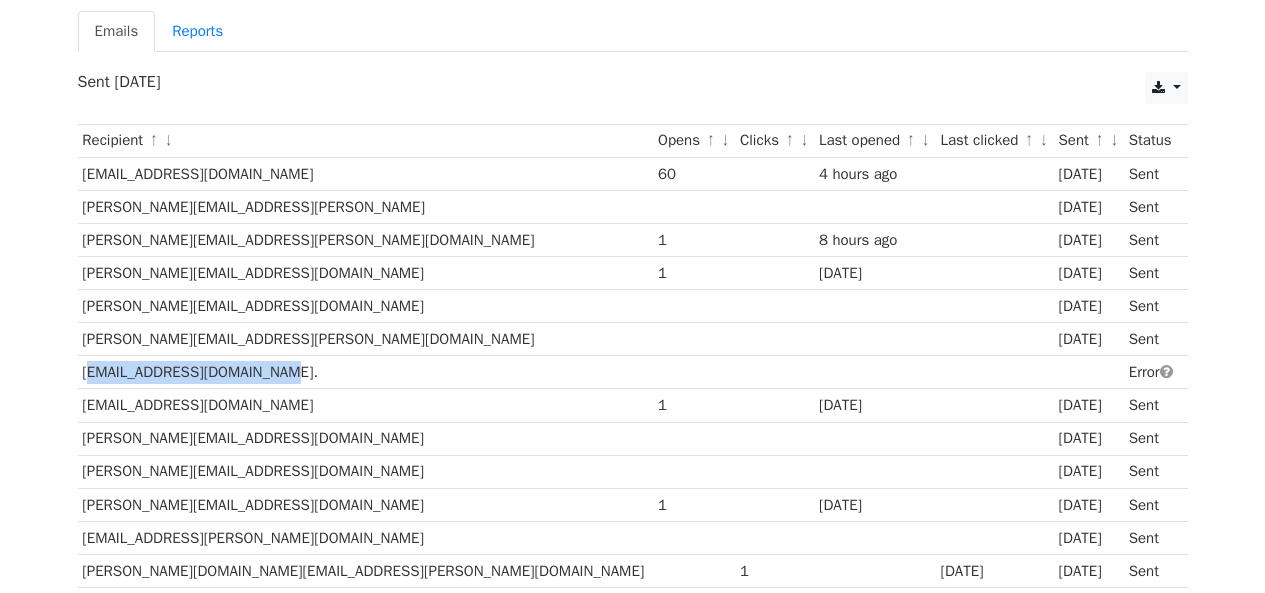 drag, startPoint x: 256, startPoint y: 370, endPoint x: 79, endPoint y: 375, distance: 177.0706 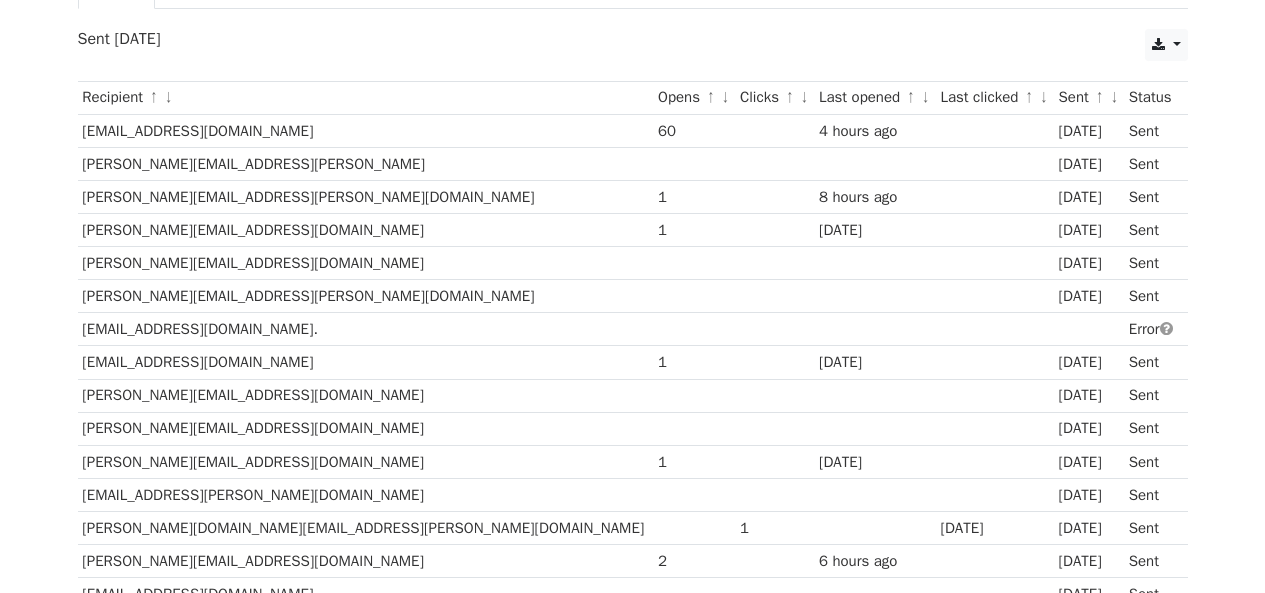 scroll, scrollTop: 232, scrollLeft: 0, axis: vertical 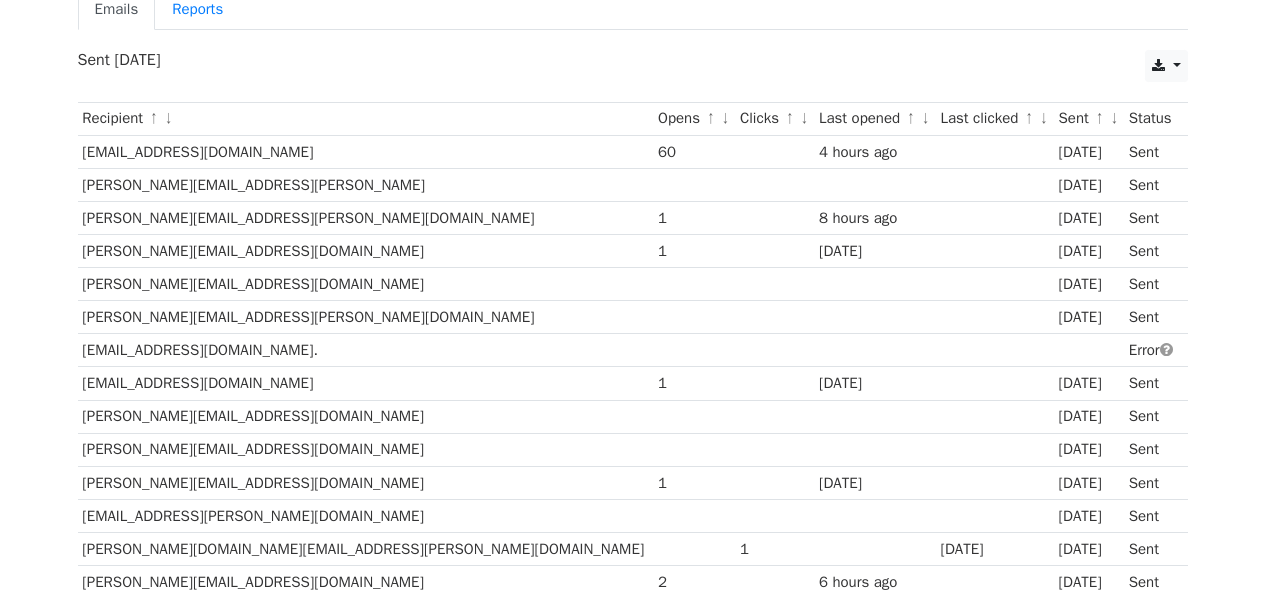 click on "sharanya.aditha@gmail.com" at bounding box center (366, 582) 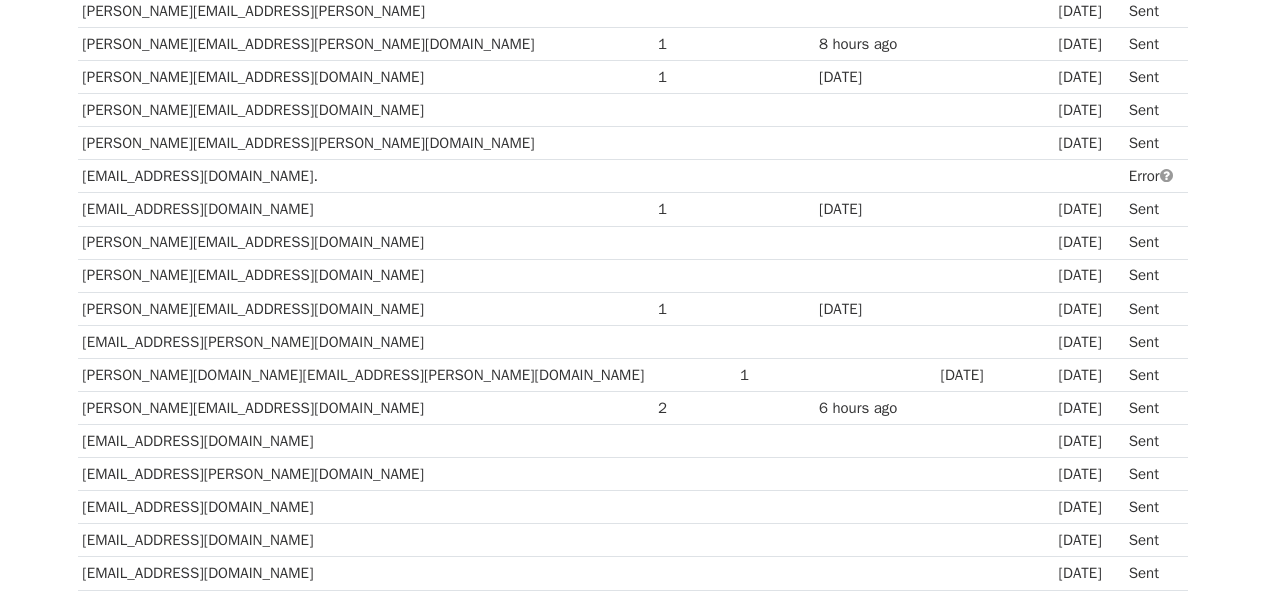 scroll, scrollTop: 0, scrollLeft: 0, axis: both 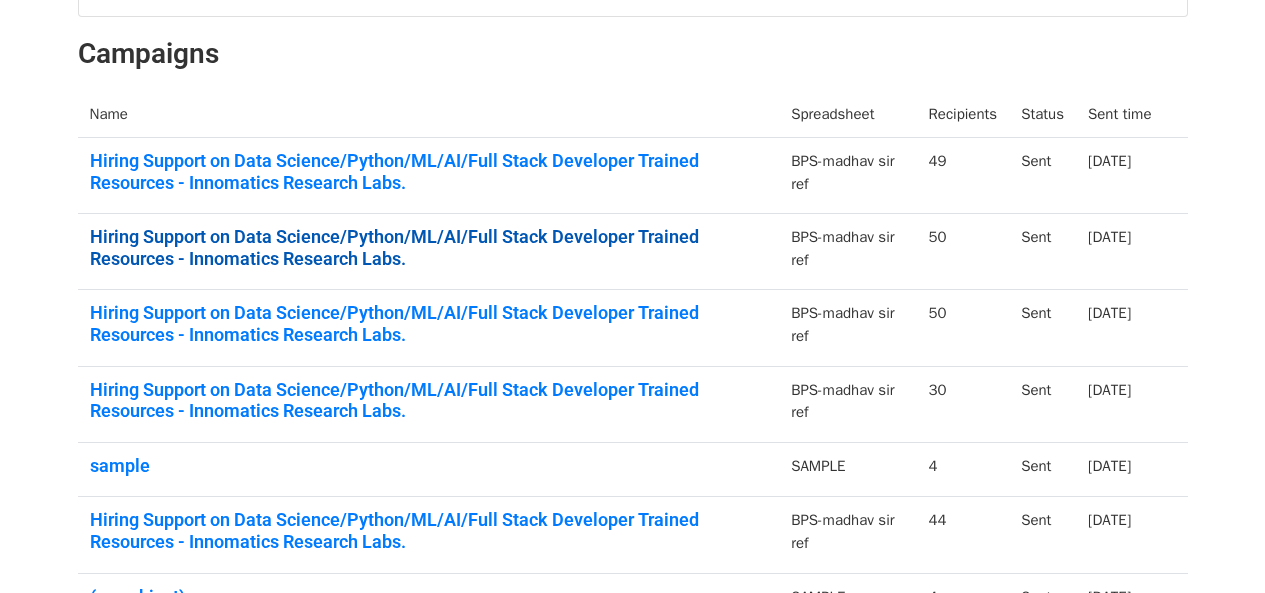 click on "Hiring Support on Data Science/Python/ML/AI/Full Stack Developer Trained Resources - Innomatics Research Labs." at bounding box center (429, 247) 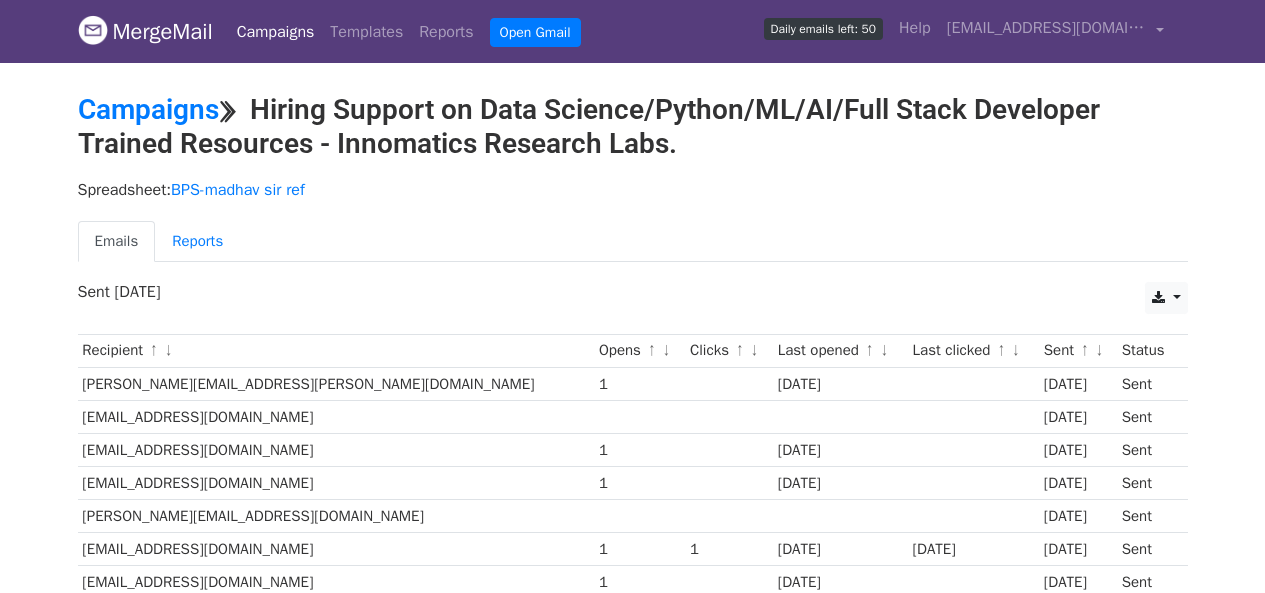 scroll, scrollTop: 0, scrollLeft: 0, axis: both 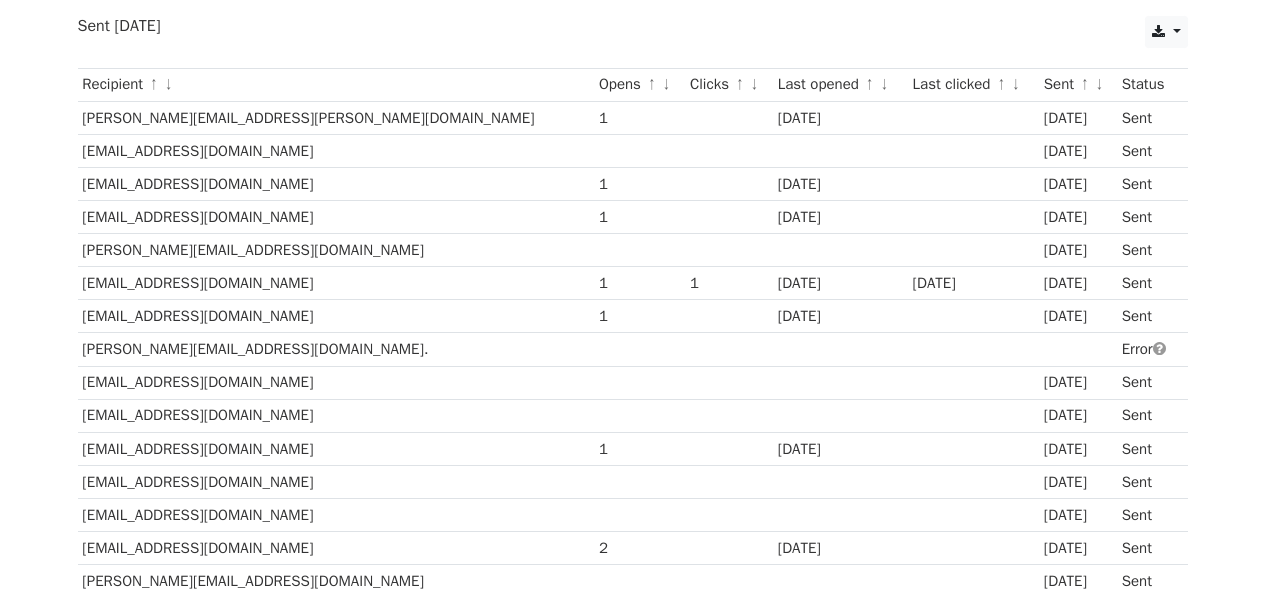 click on "[EMAIL_ADDRESS][DOMAIN_NAME]" at bounding box center (336, 316) 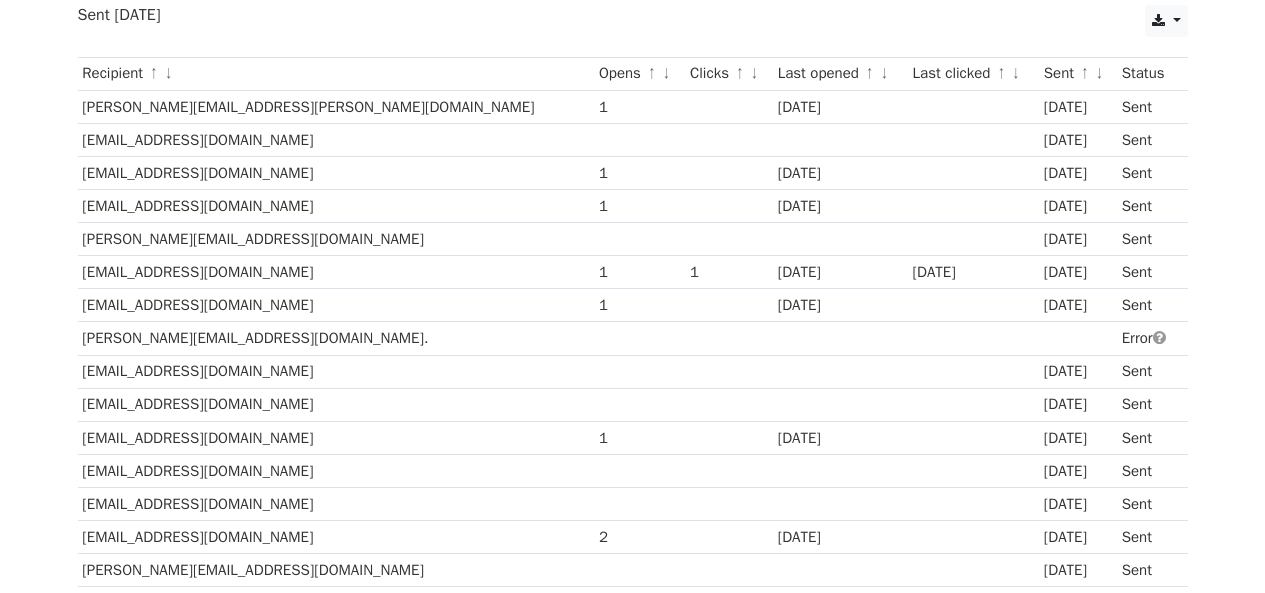 scroll, scrollTop: 0, scrollLeft: 0, axis: both 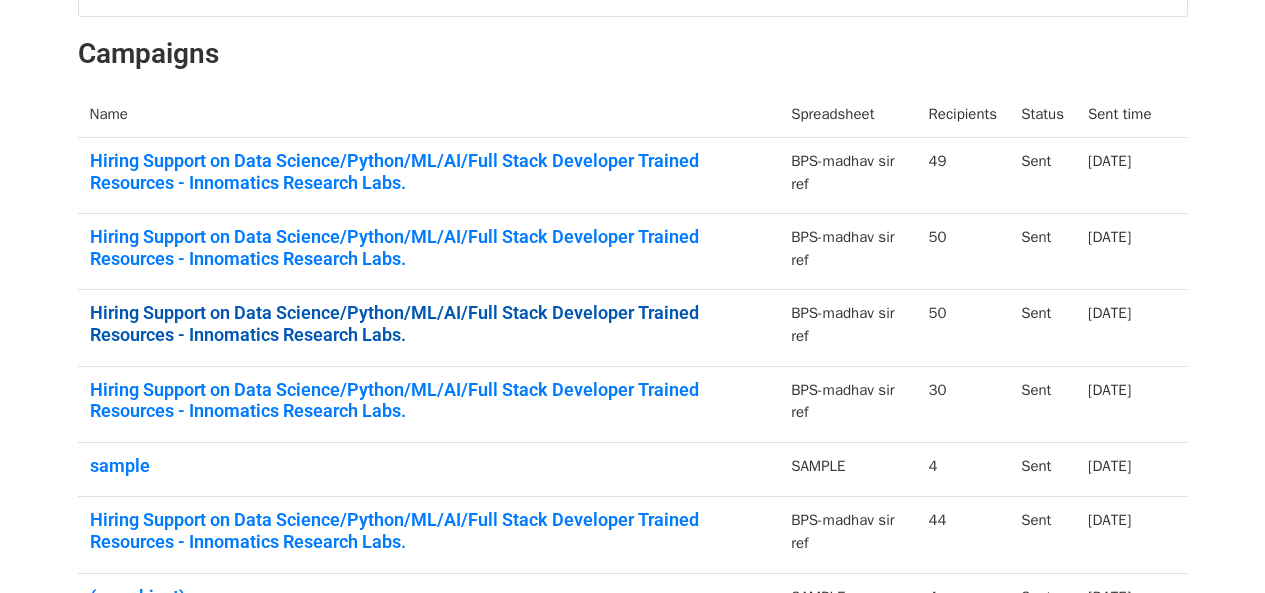 click on "Hiring Support on Data Science/Python/ML/AI/Full Stack Developer Trained Resources - Innomatics Research Labs." at bounding box center [429, 323] 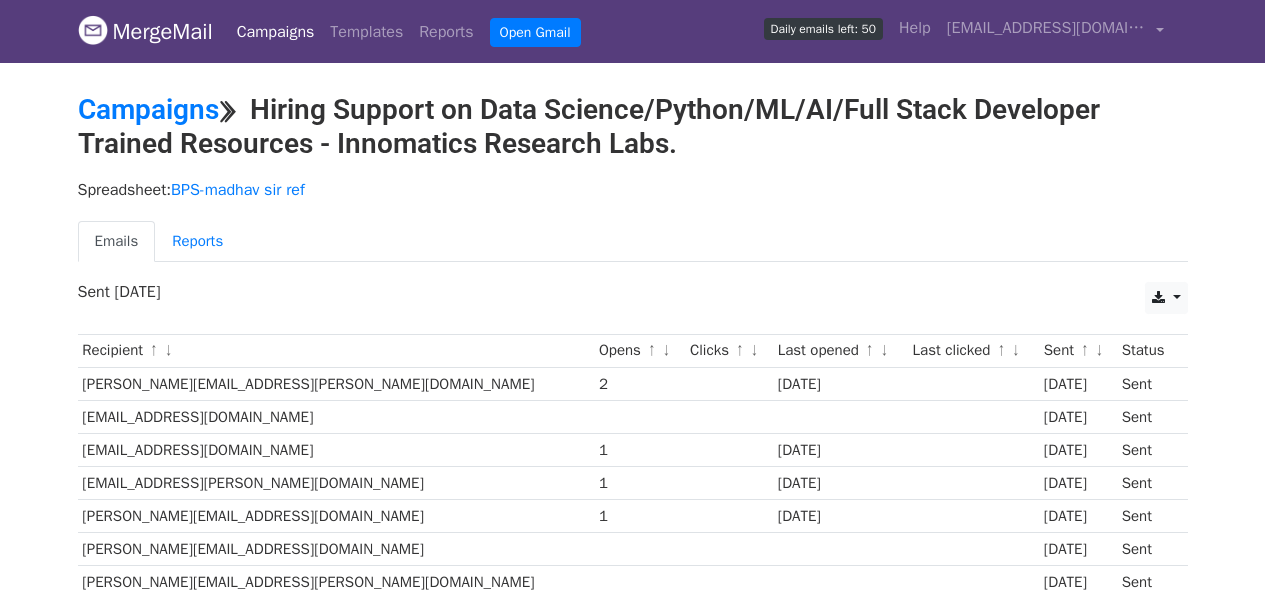 scroll, scrollTop: 0, scrollLeft: 0, axis: both 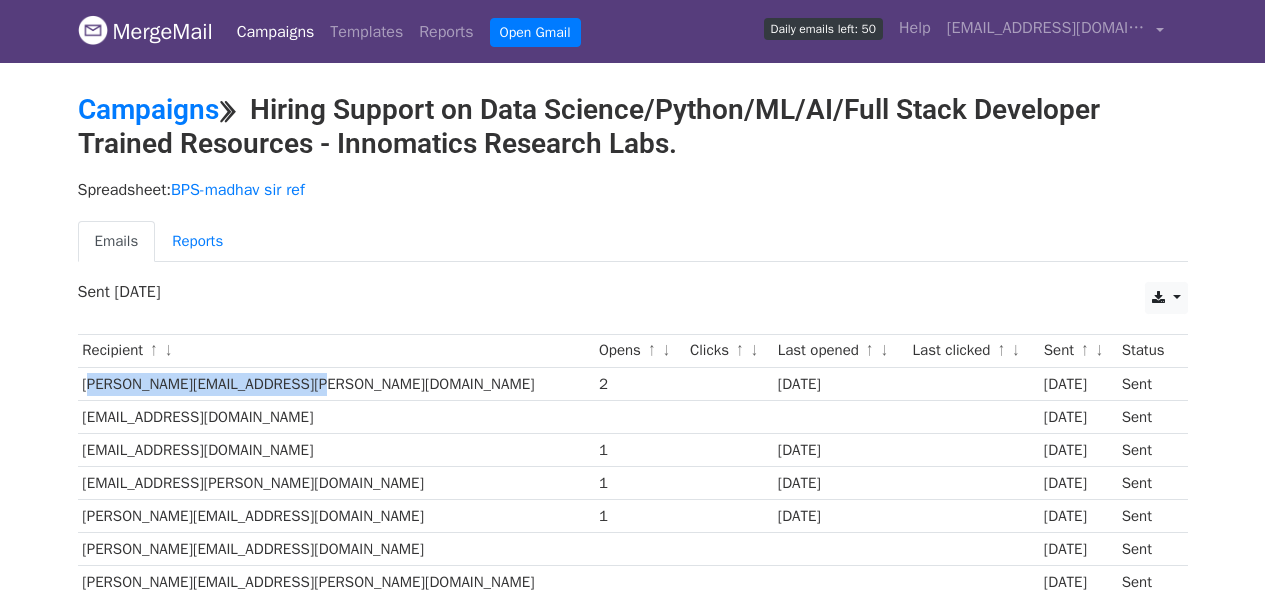 drag, startPoint x: 312, startPoint y: 380, endPoint x: 80, endPoint y: 385, distance: 232.05388 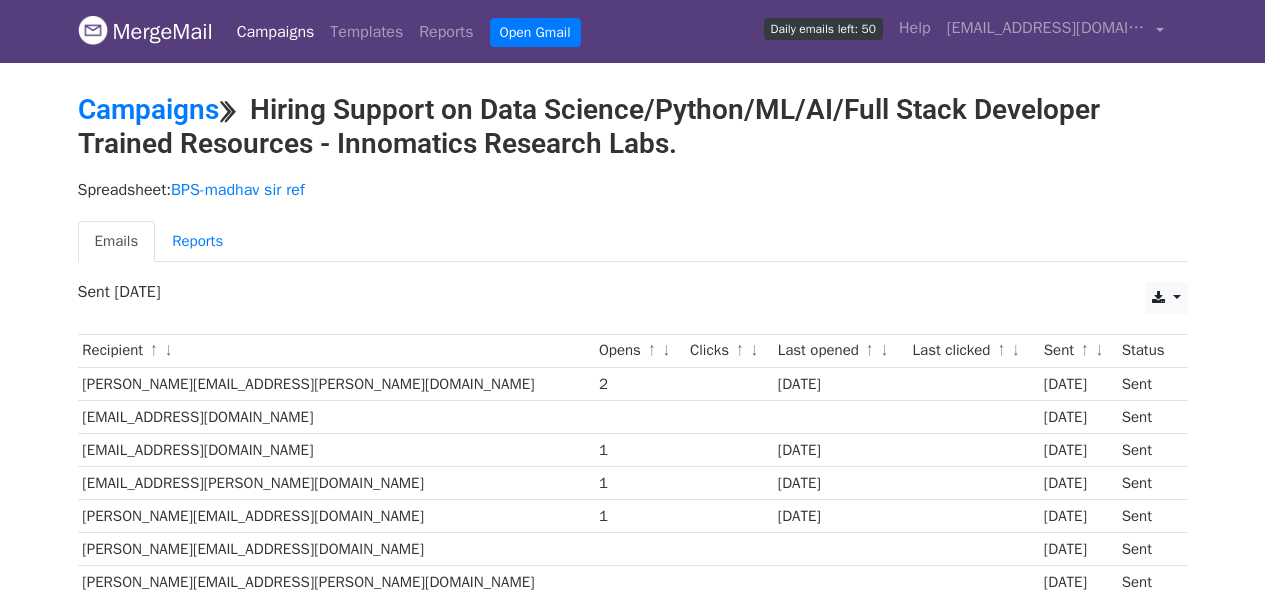 drag, startPoint x: 76, startPoint y: 450, endPoint x: 311, endPoint y: 452, distance: 235.00851 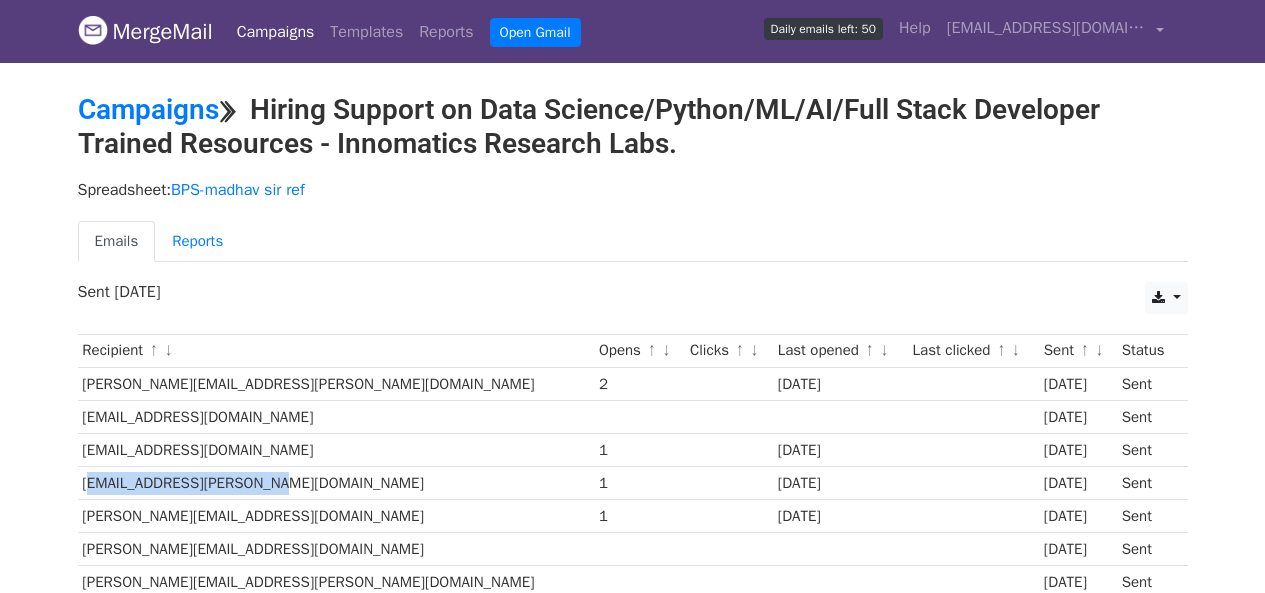 drag, startPoint x: 265, startPoint y: 482, endPoint x: 78, endPoint y: 485, distance: 187.02406 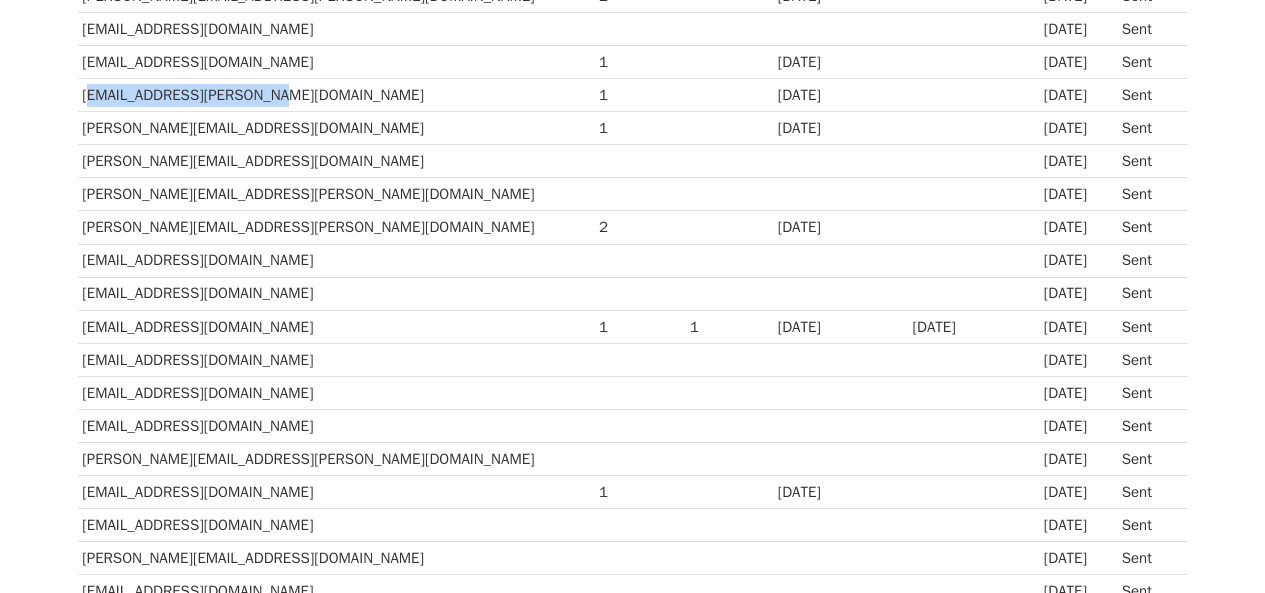 scroll, scrollTop: 389, scrollLeft: 0, axis: vertical 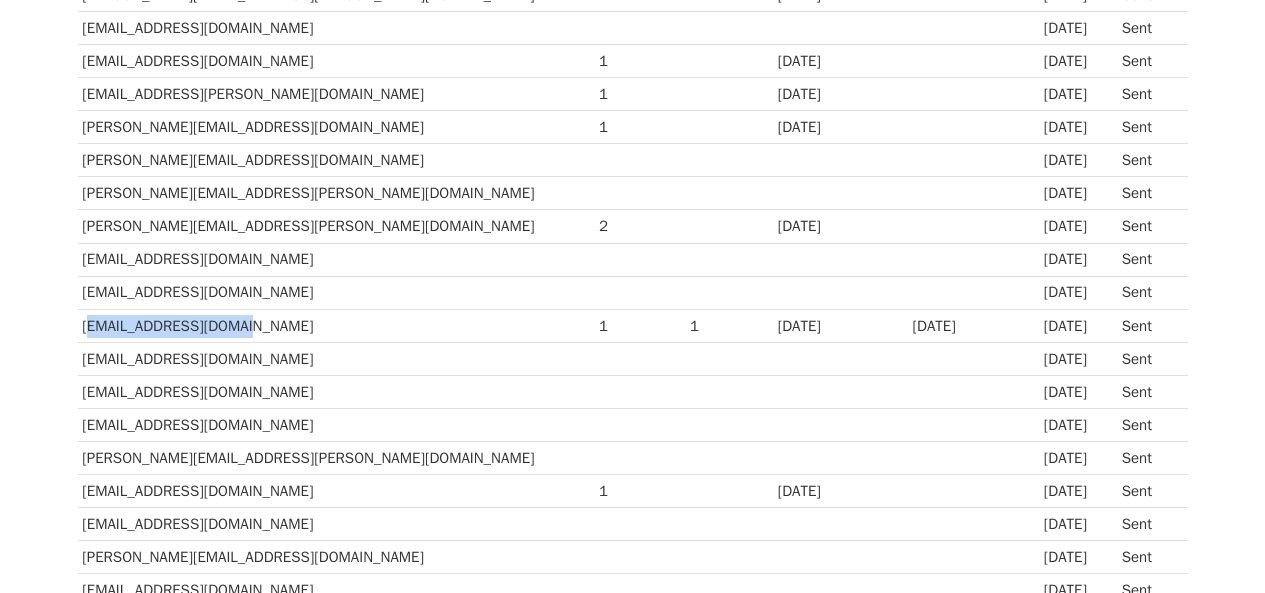 drag, startPoint x: 254, startPoint y: 329, endPoint x: 77, endPoint y: 328, distance: 177.00282 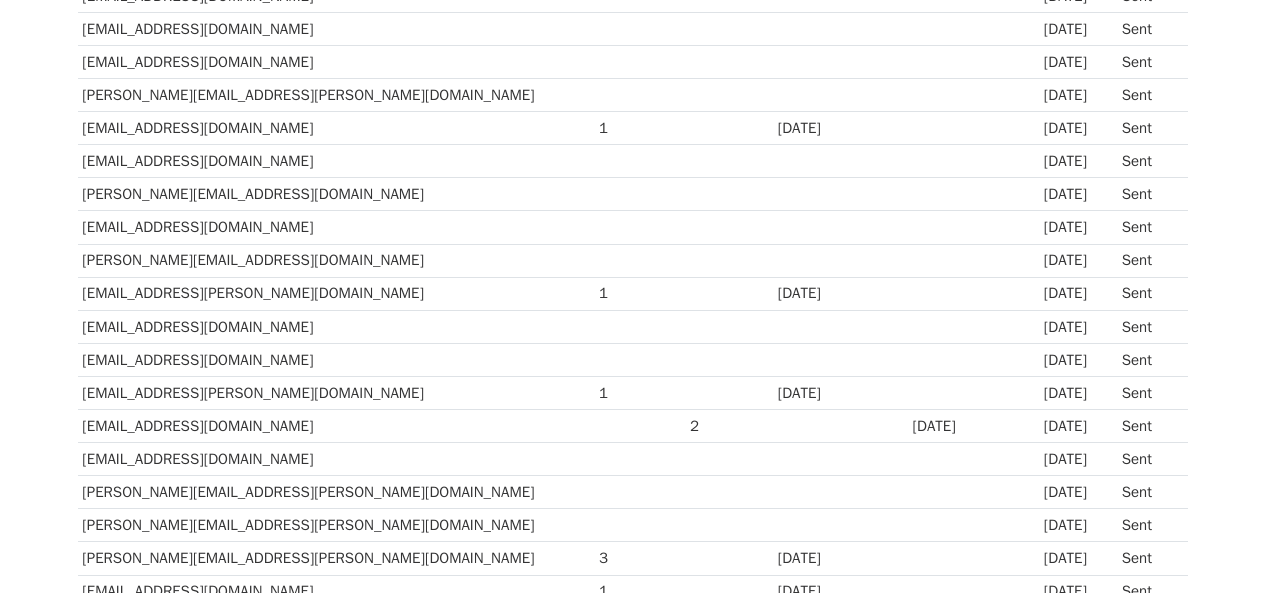 scroll, scrollTop: 770, scrollLeft: 0, axis: vertical 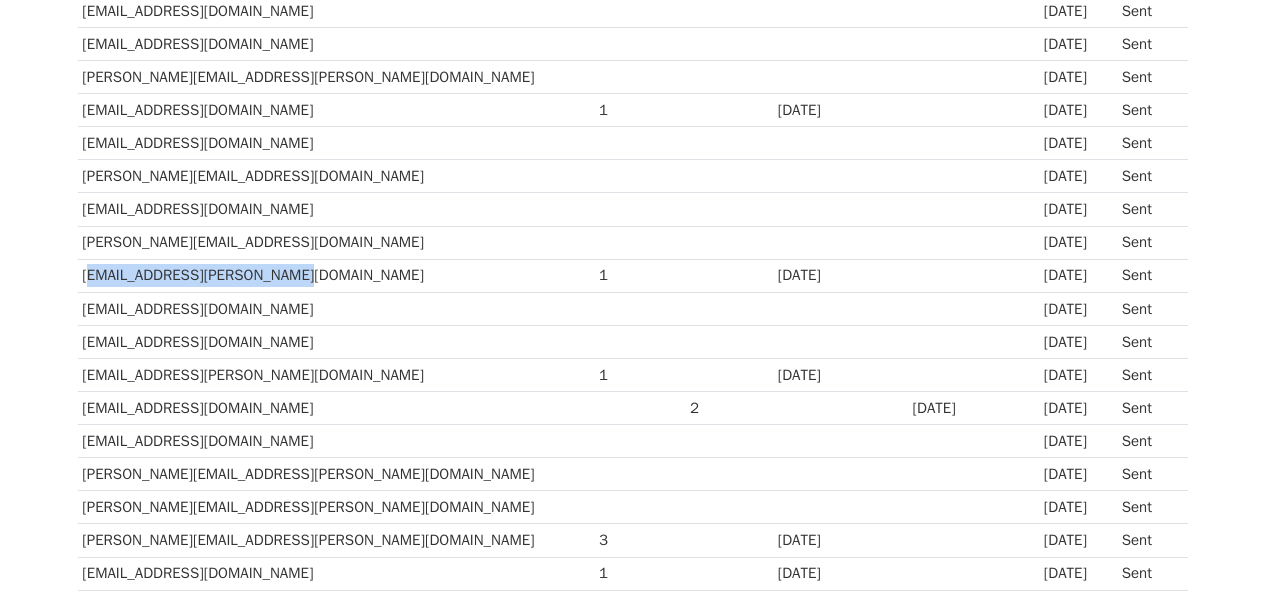 drag, startPoint x: 277, startPoint y: 272, endPoint x: 82, endPoint y: 282, distance: 195.25624 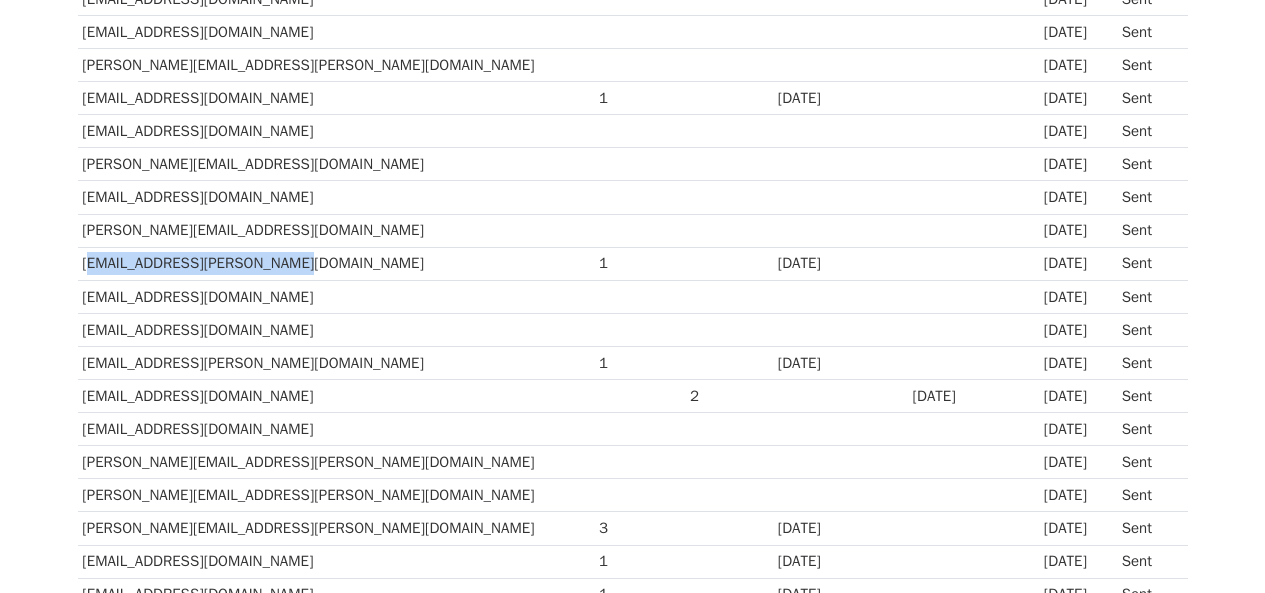 scroll, scrollTop: 785, scrollLeft: 0, axis: vertical 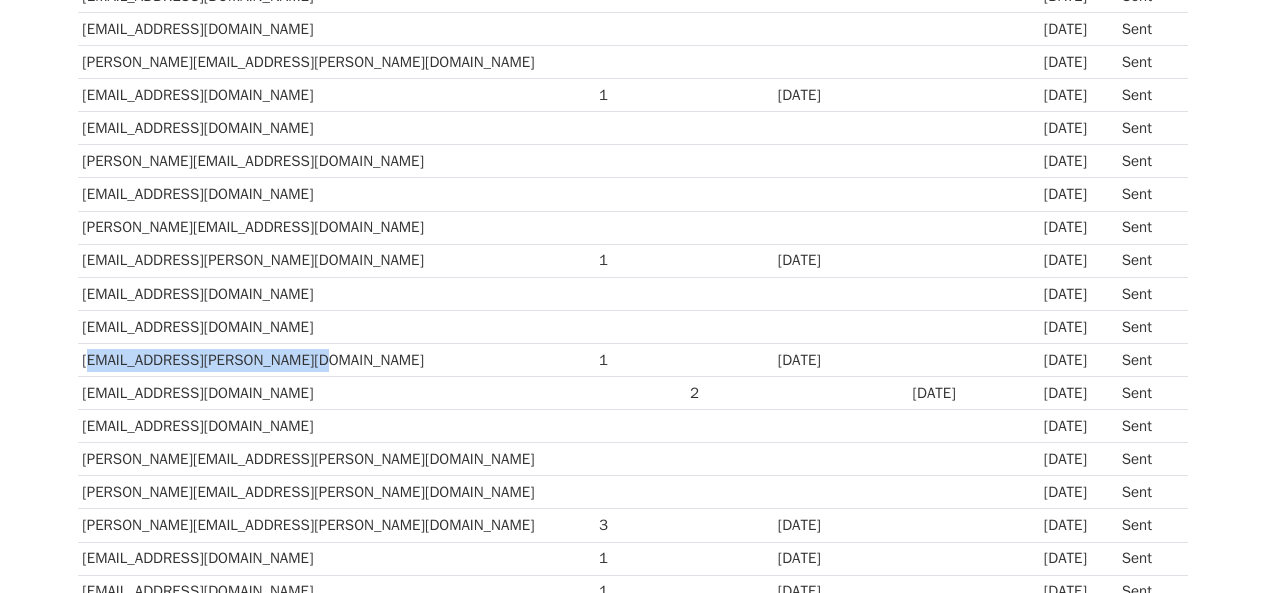 drag, startPoint x: 284, startPoint y: 359, endPoint x: 78, endPoint y: 362, distance: 206.02185 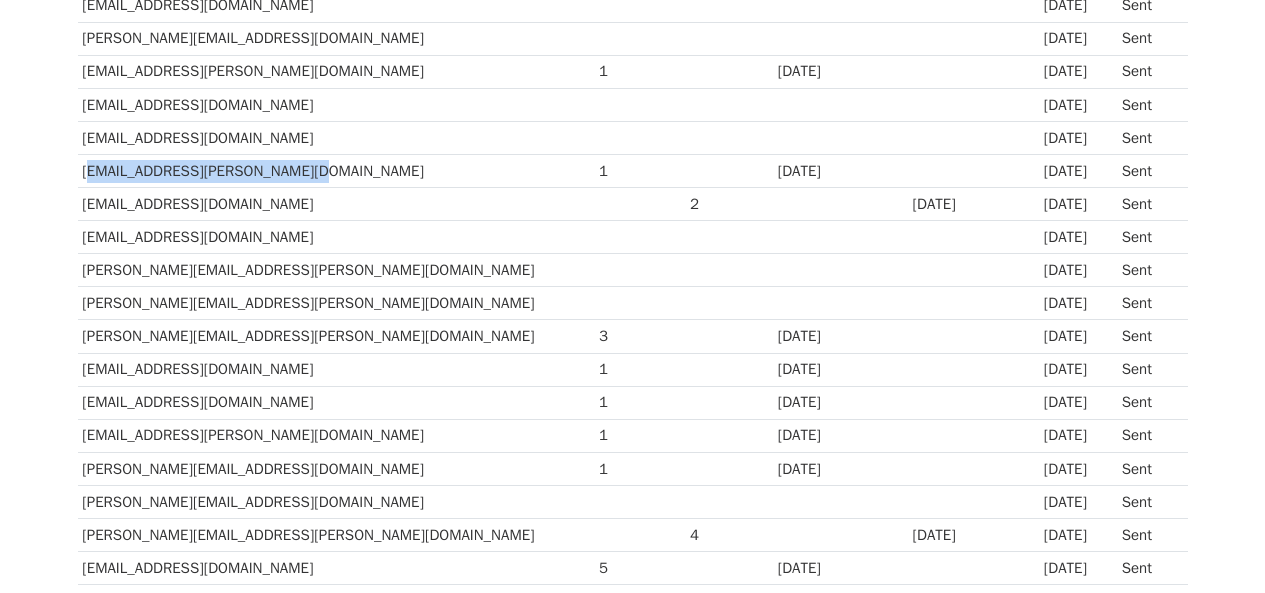 scroll, scrollTop: 972, scrollLeft: 0, axis: vertical 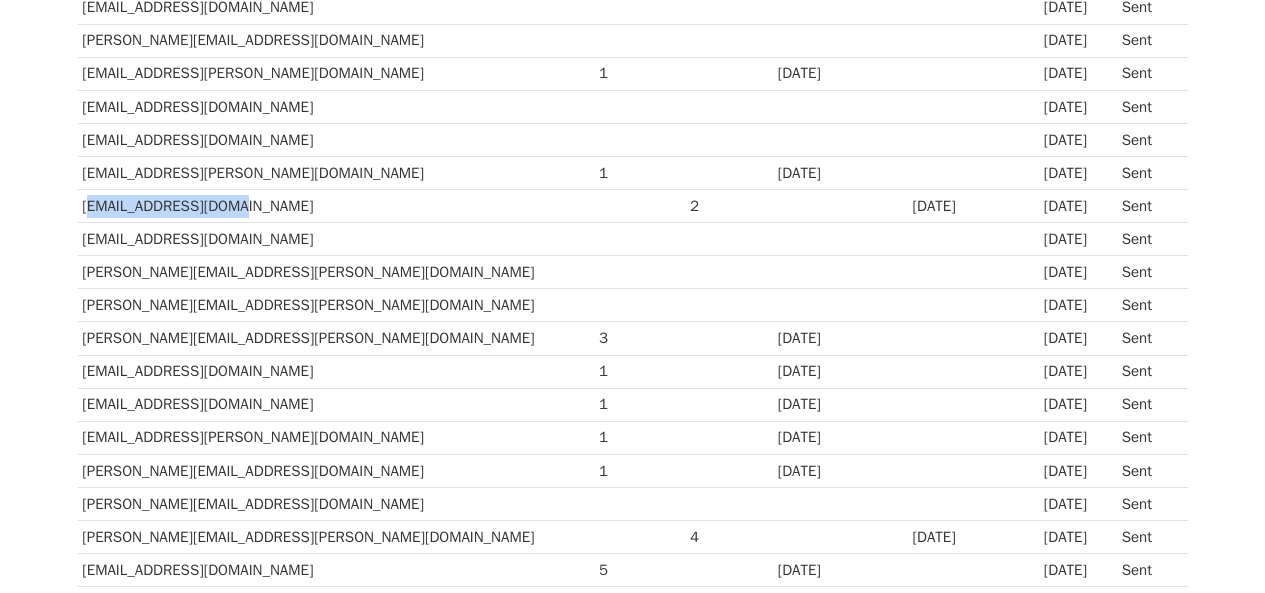 drag, startPoint x: 226, startPoint y: 205, endPoint x: 78, endPoint y: 207, distance: 148.01352 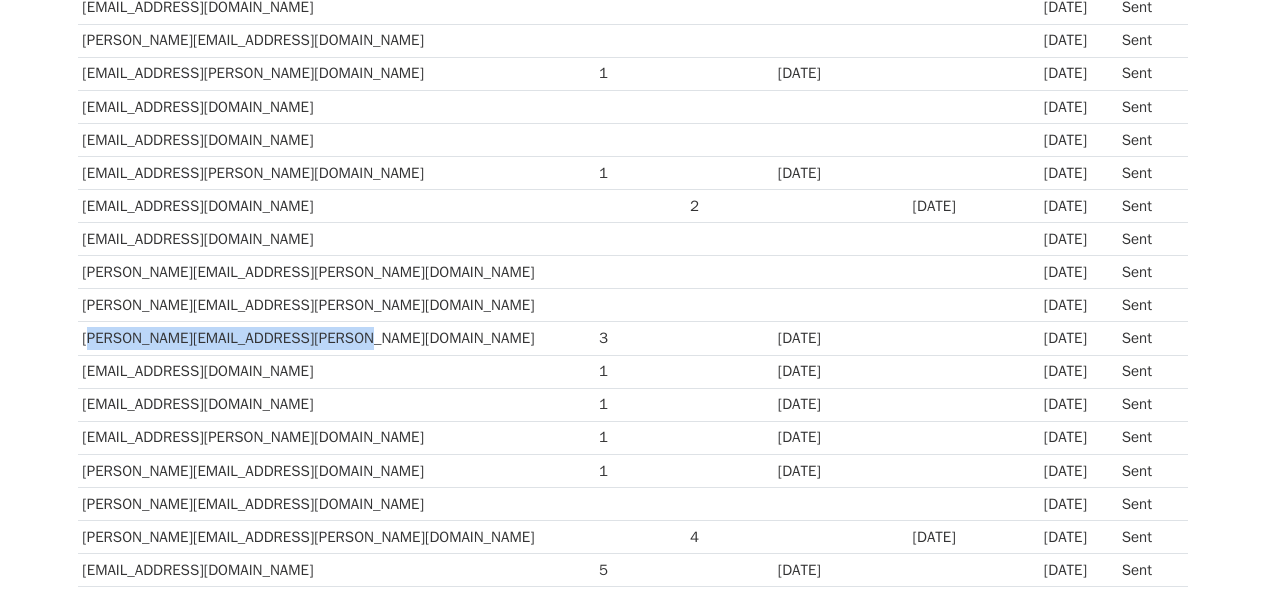 drag, startPoint x: 329, startPoint y: 339, endPoint x: 82, endPoint y: 339, distance: 247 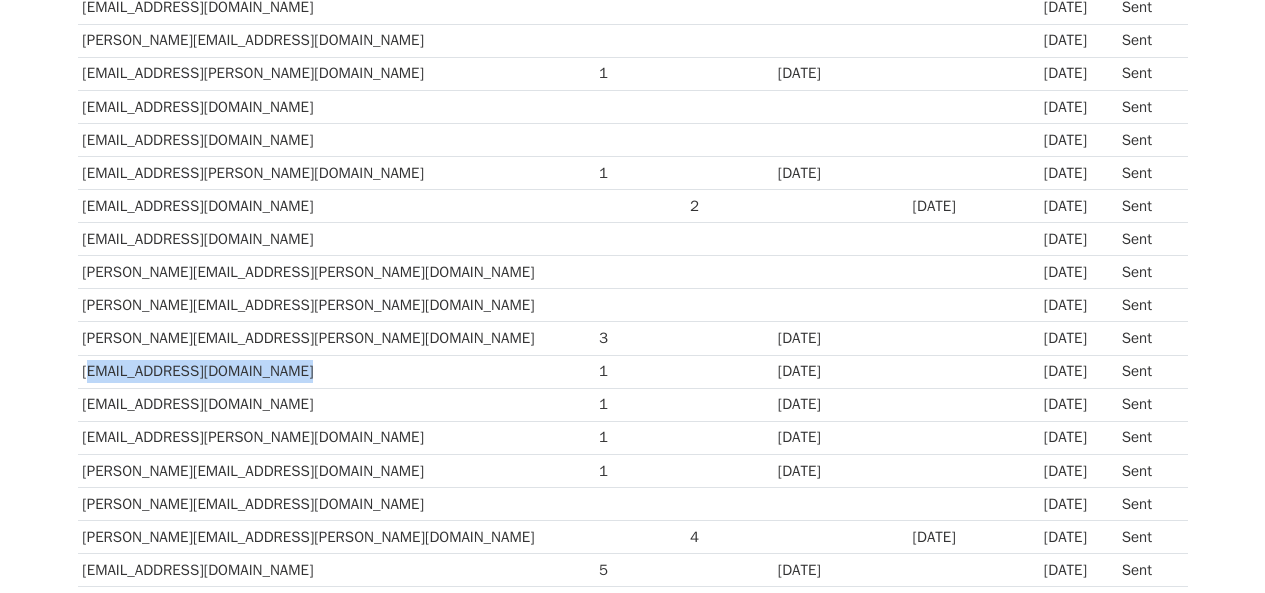drag, startPoint x: 274, startPoint y: 367, endPoint x: 82, endPoint y: 371, distance: 192.04166 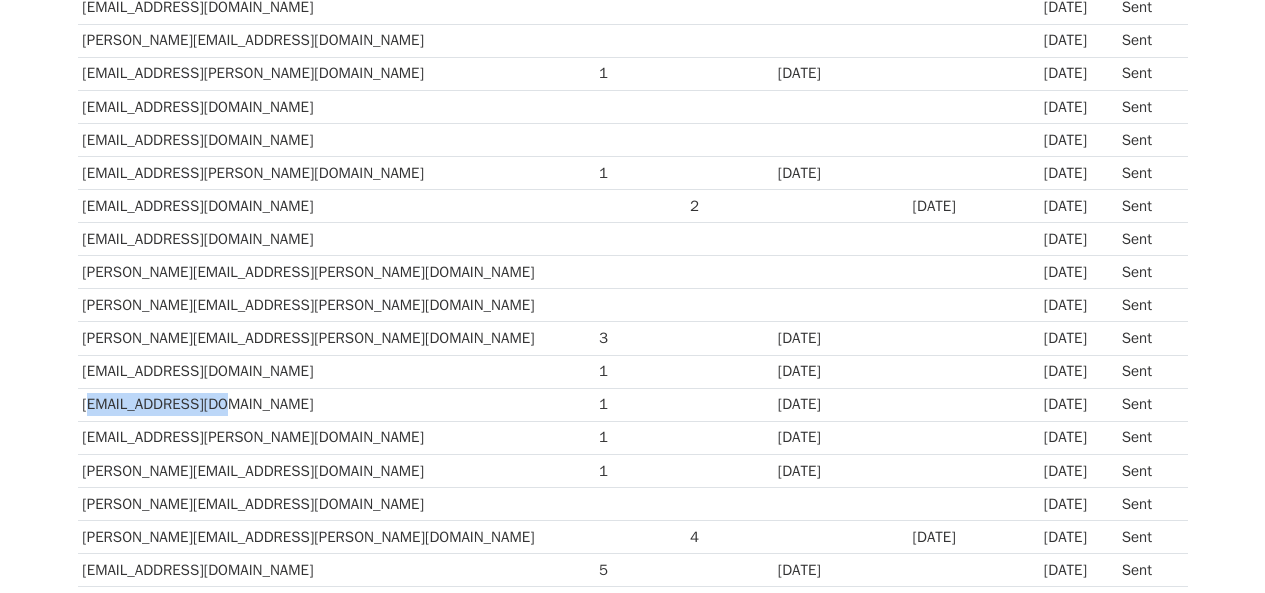 drag, startPoint x: 222, startPoint y: 402, endPoint x: 82, endPoint y: 407, distance: 140.08926 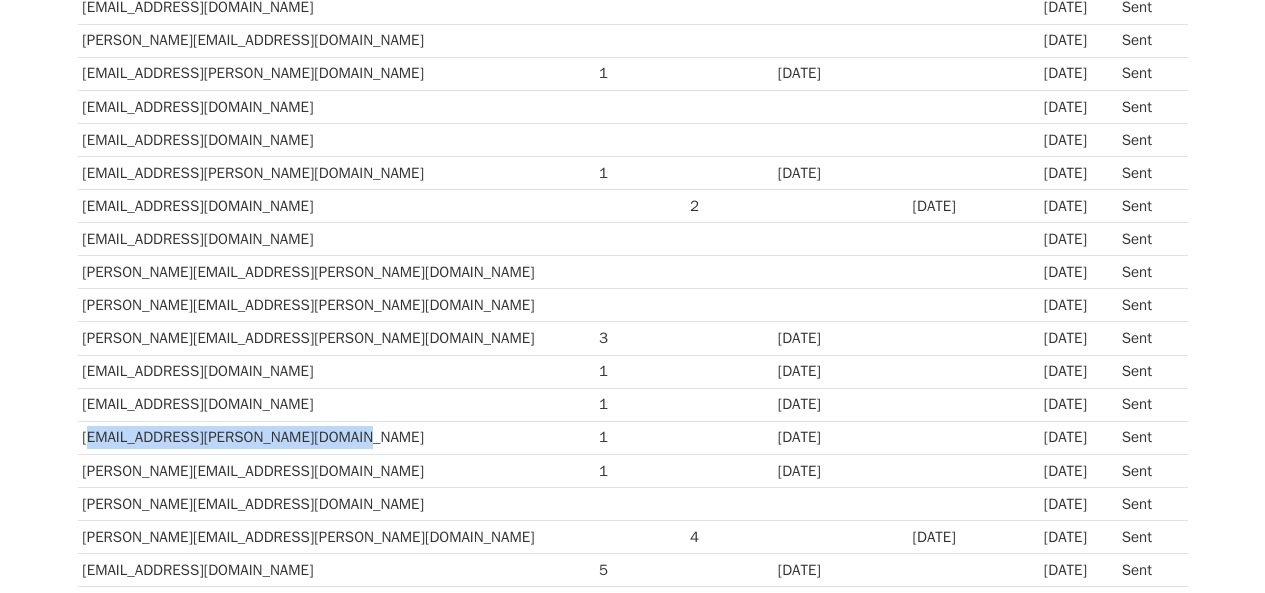 drag, startPoint x: 314, startPoint y: 435, endPoint x: 77, endPoint y: 441, distance: 237.07594 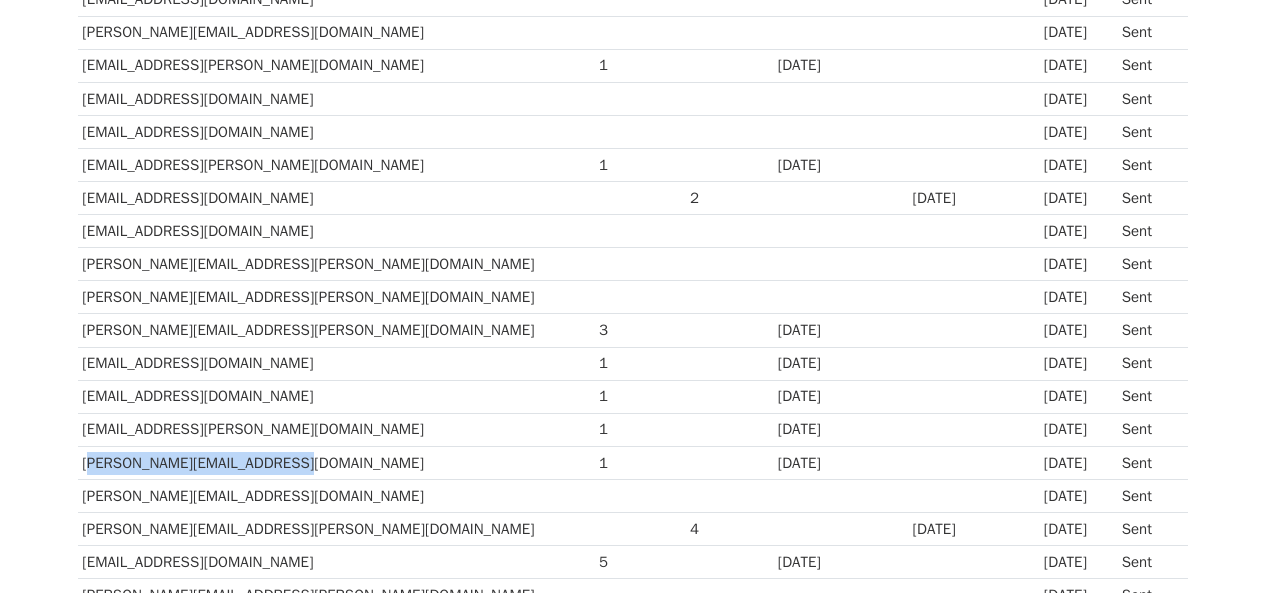 drag, startPoint x: 288, startPoint y: 461, endPoint x: 81, endPoint y: 465, distance: 207.03865 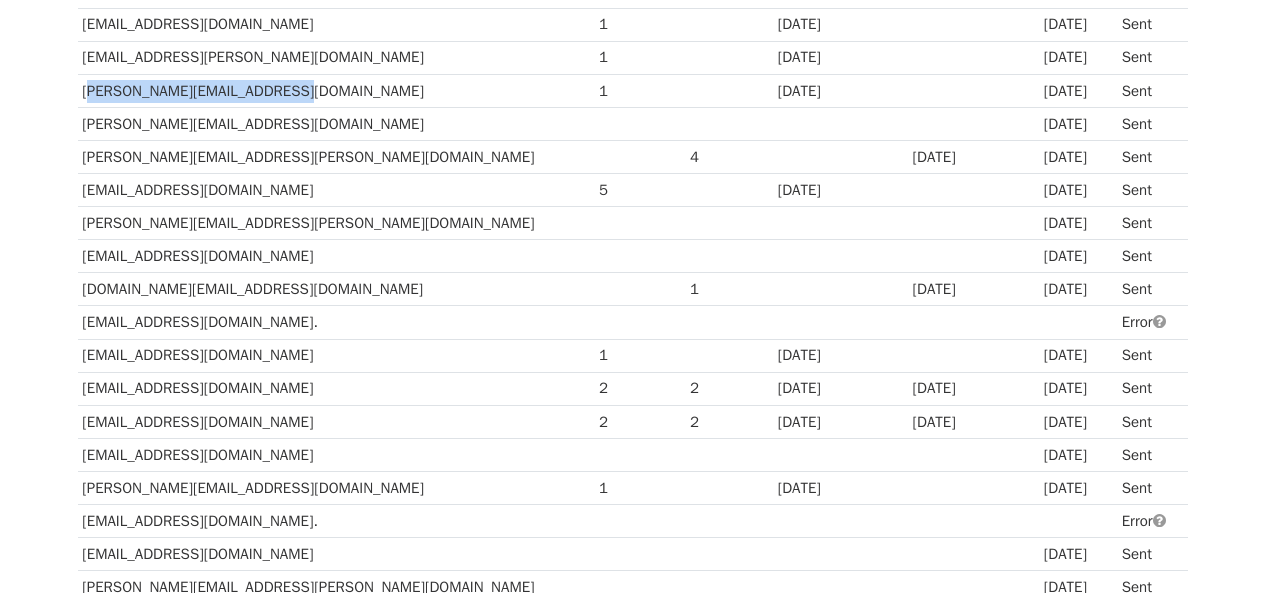 scroll, scrollTop: 1353, scrollLeft: 0, axis: vertical 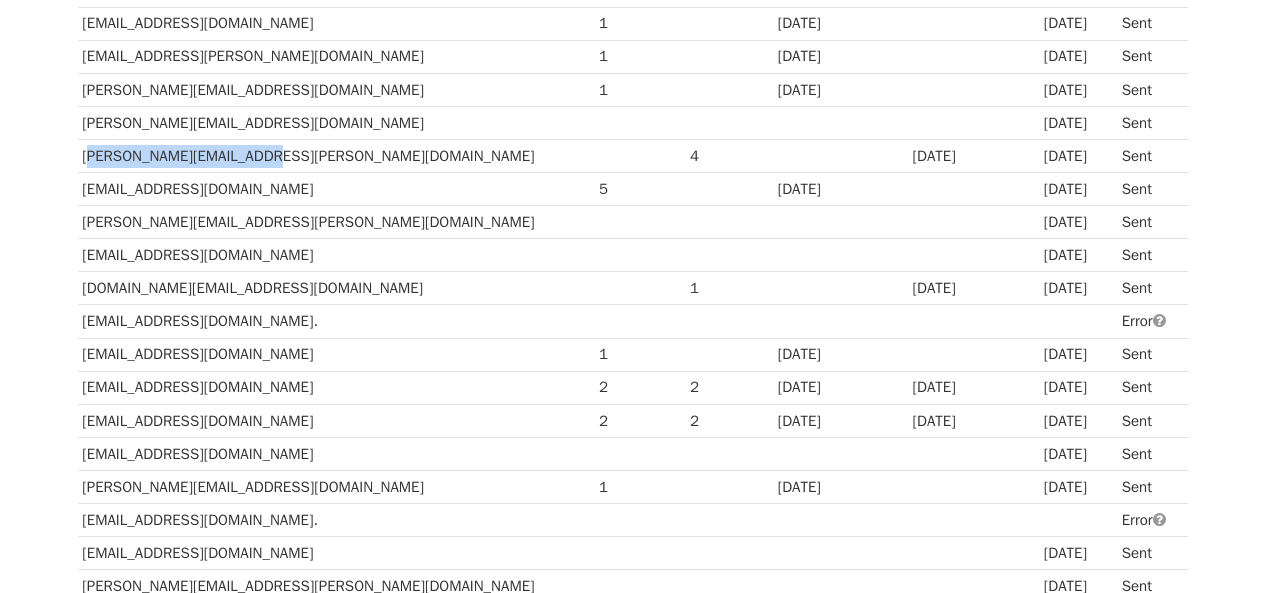 drag, startPoint x: 259, startPoint y: 156, endPoint x: 79, endPoint y: 161, distance: 180.06943 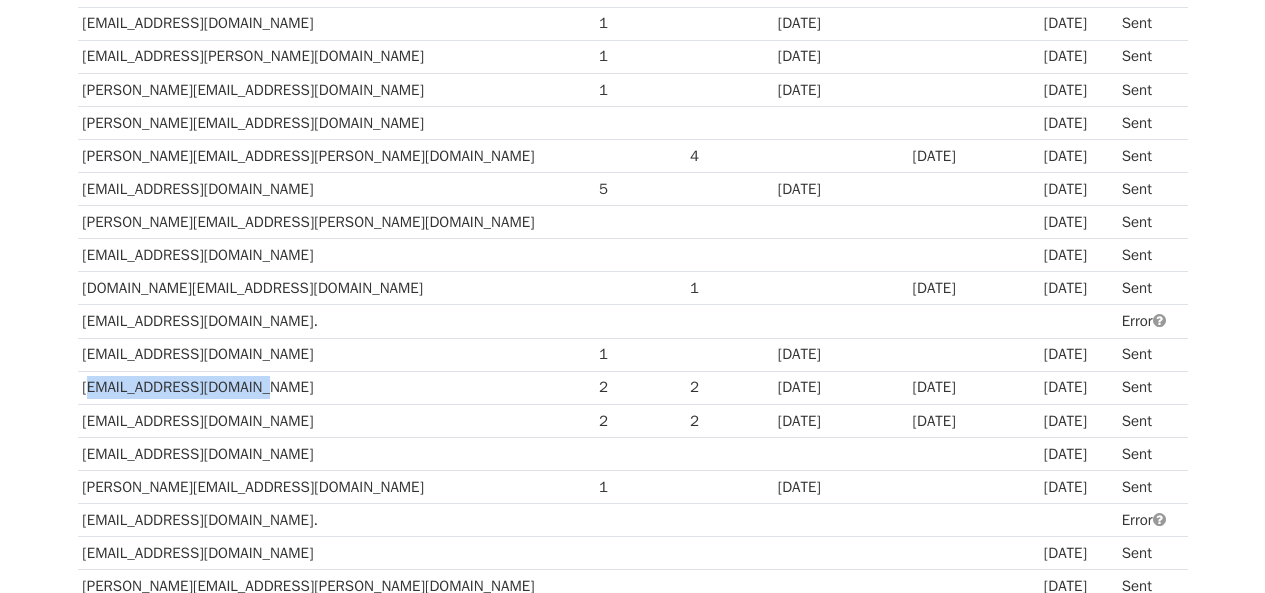 drag, startPoint x: 247, startPoint y: 386, endPoint x: 80, endPoint y: 391, distance: 167.07483 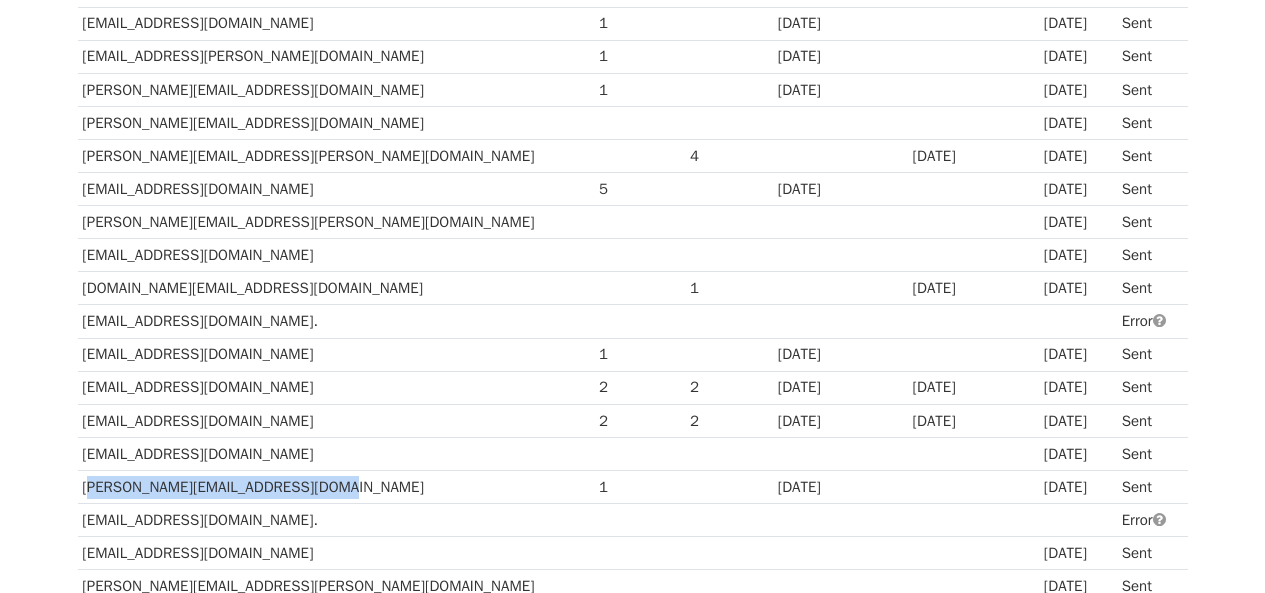 drag, startPoint x: 318, startPoint y: 488, endPoint x: 80, endPoint y: 487, distance: 238.0021 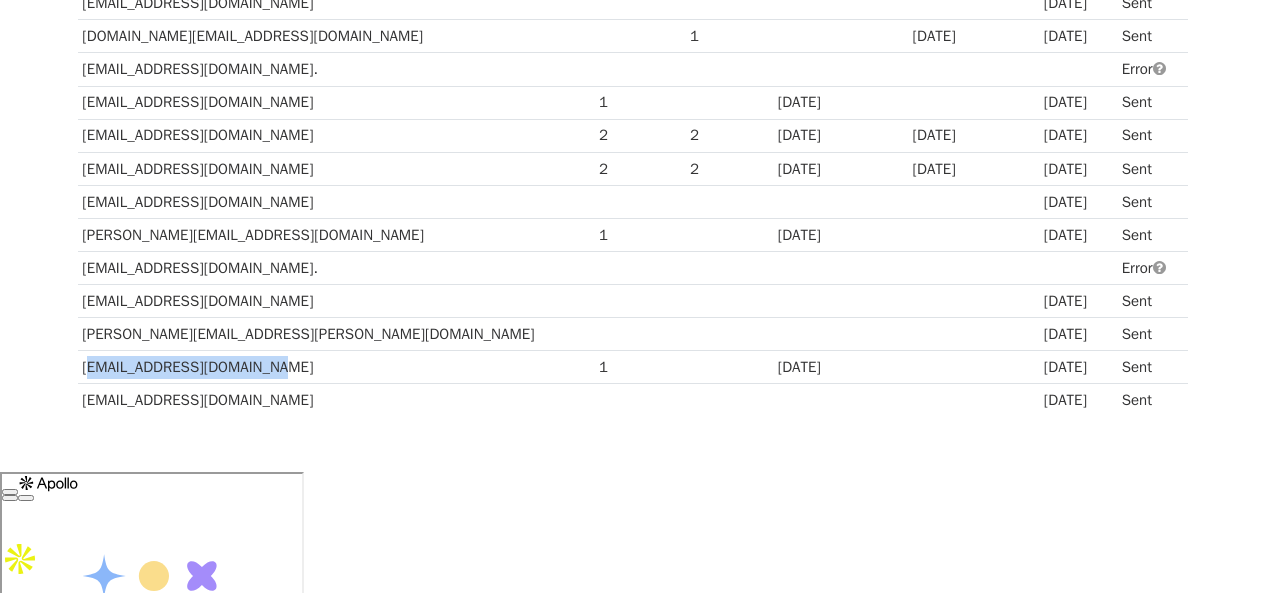 drag, startPoint x: 264, startPoint y: 369, endPoint x: 79, endPoint y: 371, distance: 185.0108 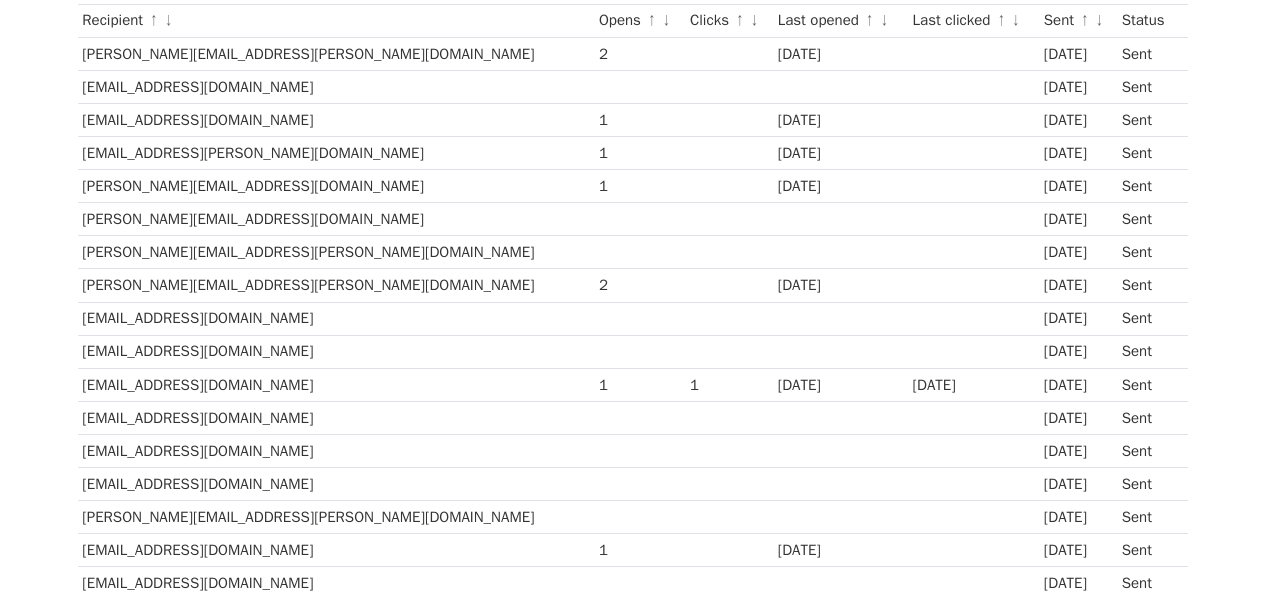 scroll, scrollTop: 0, scrollLeft: 0, axis: both 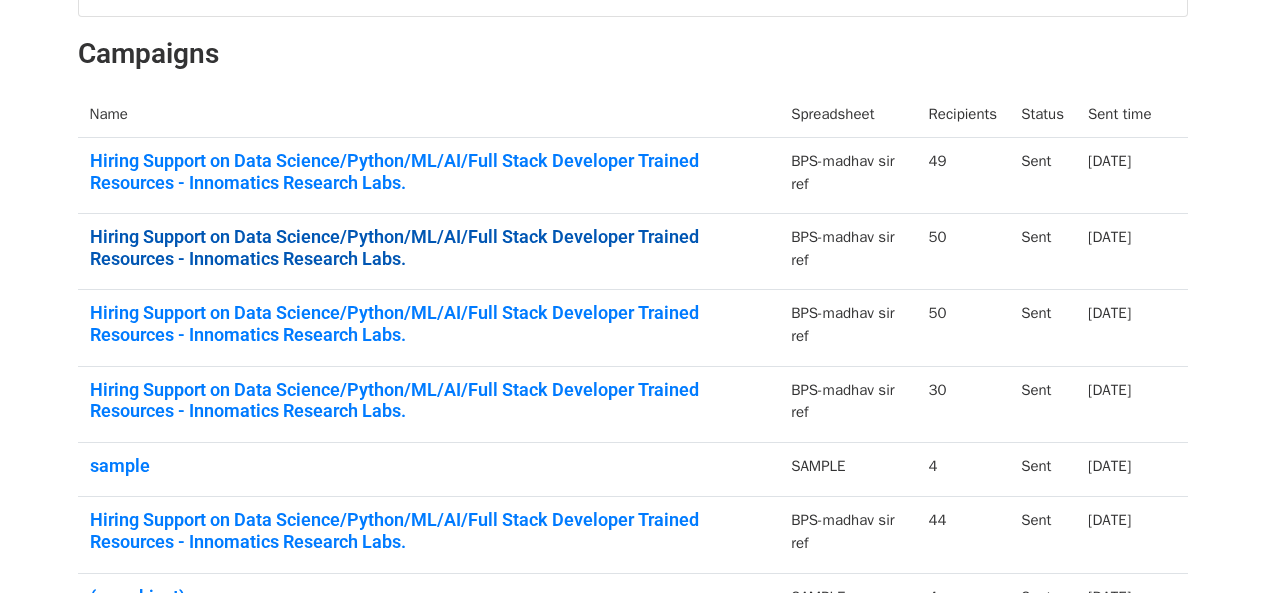 click on "Hiring Support on Data Science/Python/ML/AI/Full Stack Developer Trained Resources - Innomatics Research Labs." at bounding box center (429, 247) 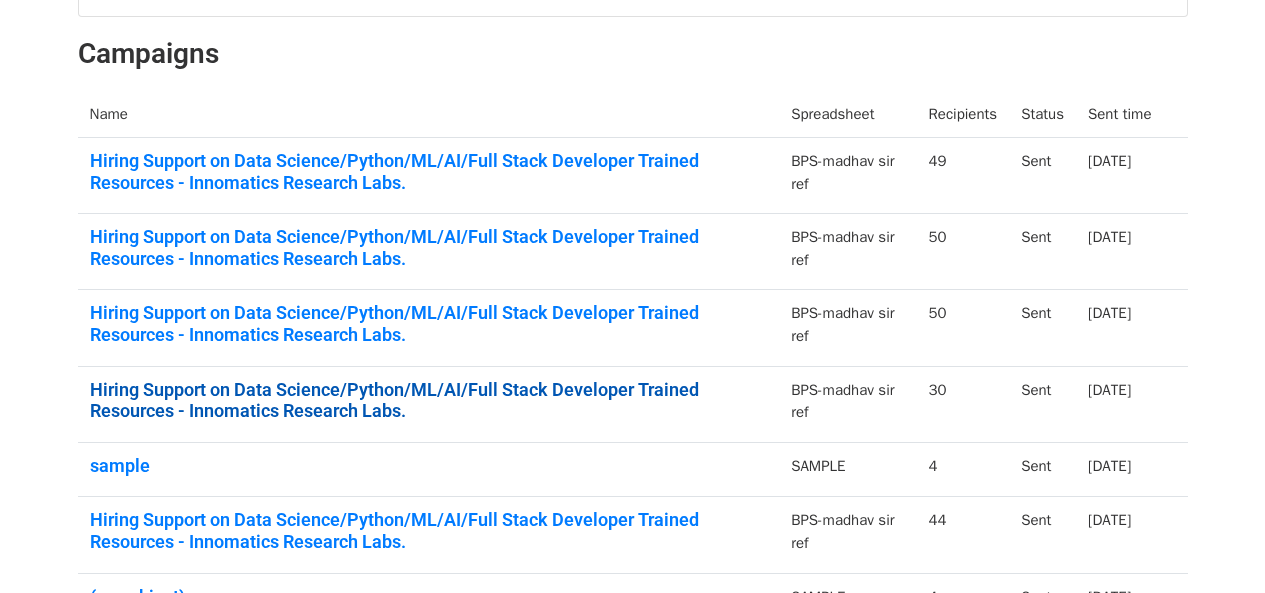 scroll, scrollTop: 0, scrollLeft: 0, axis: both 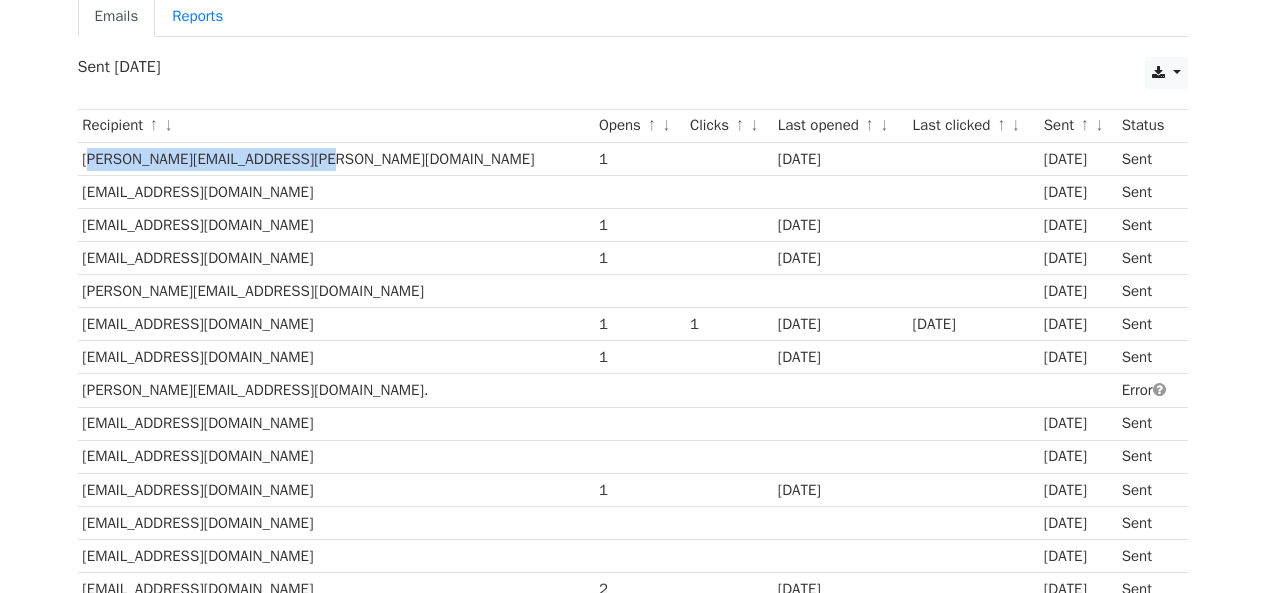 drag, startPoint x: 313, startPoint y: 157, endPoint x: 80, endPoint y: 160, distance: 233.01932 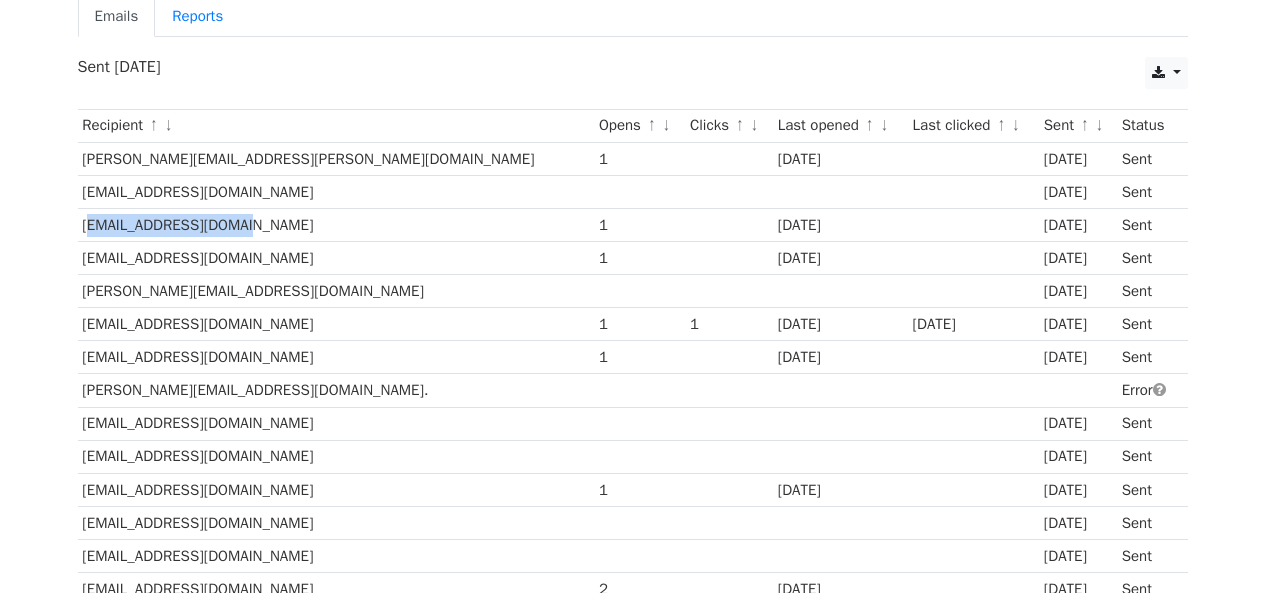 drag, startPoint x: 222, startPoint y: 225, endPoint x: 78, endPoint y: 230, distance: 144.08678 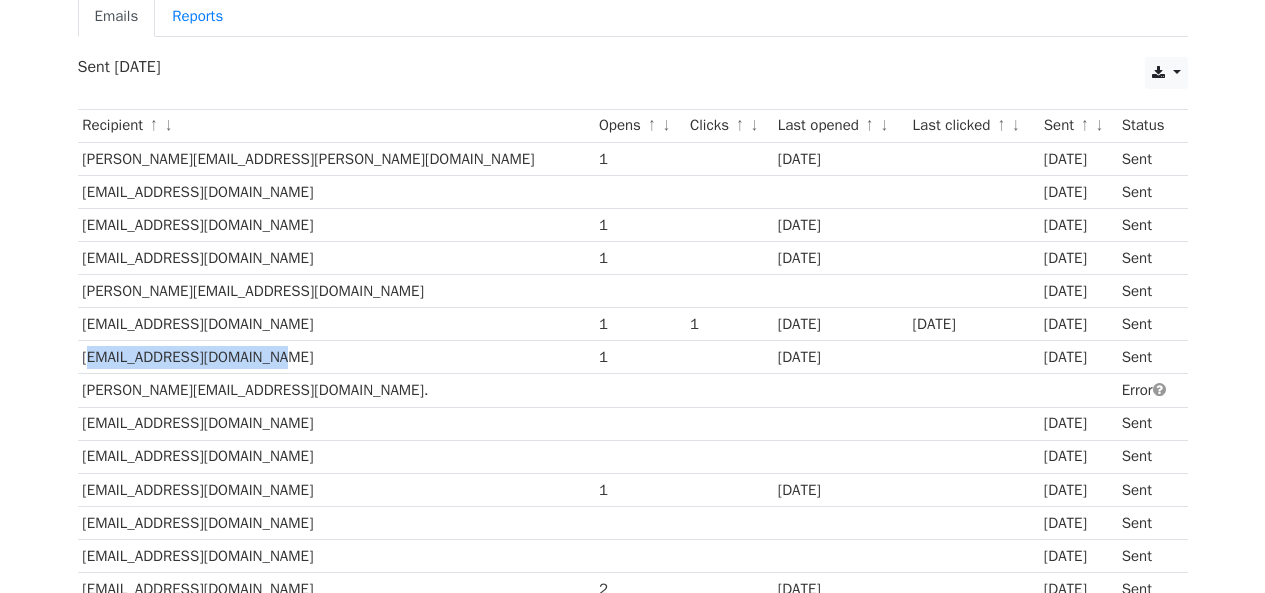 drag, startPoint x: 293, startPoint y: 352, endPoint x: 85, endPoint y: 359, distance: 208.11775 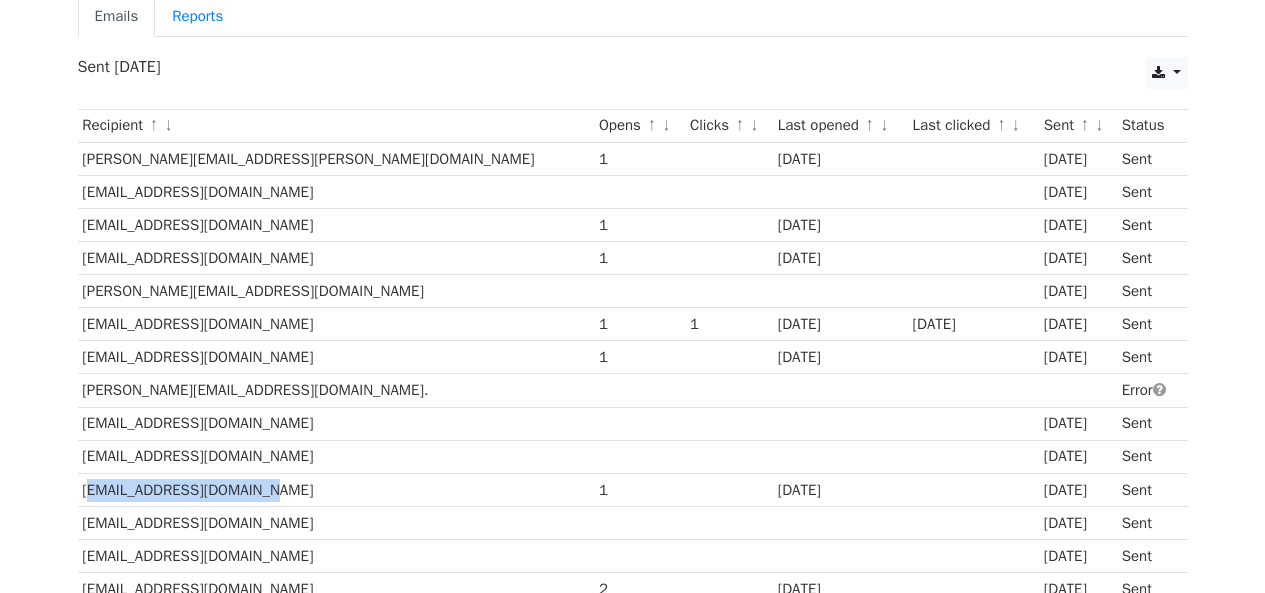 drag, startPoint x: 268, startPoint y: 487, endPoint x: 79, endPoint y: 491, distance: 189.04233 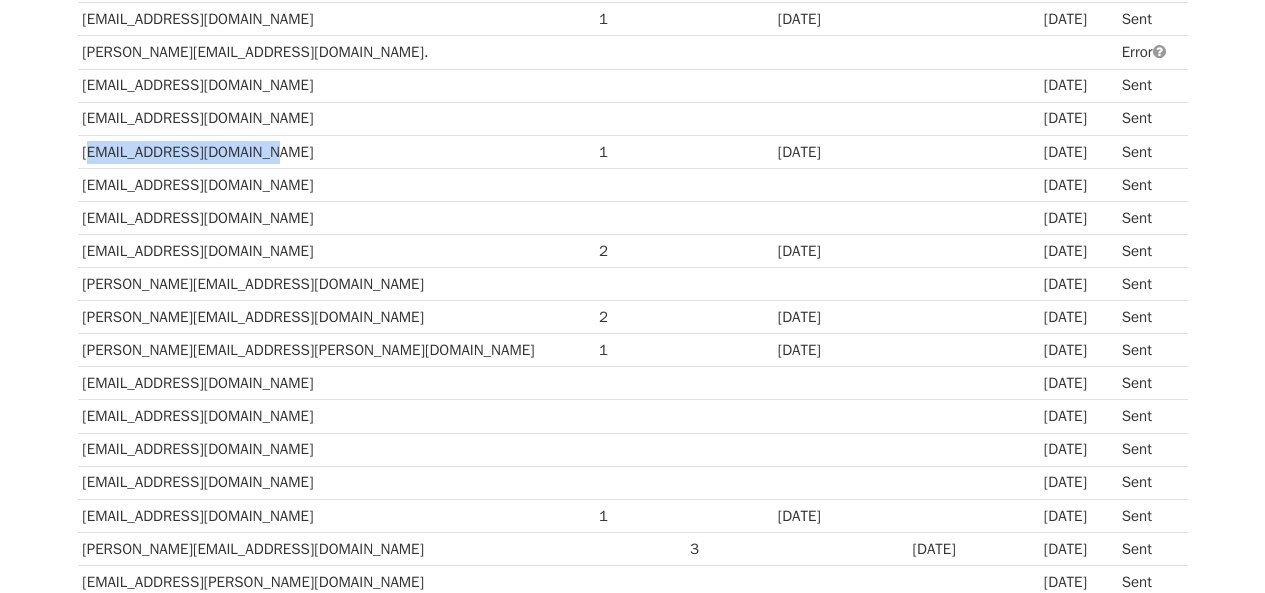 scroll, scrollTop: 568, scrollLeft: 0, axis: vertical 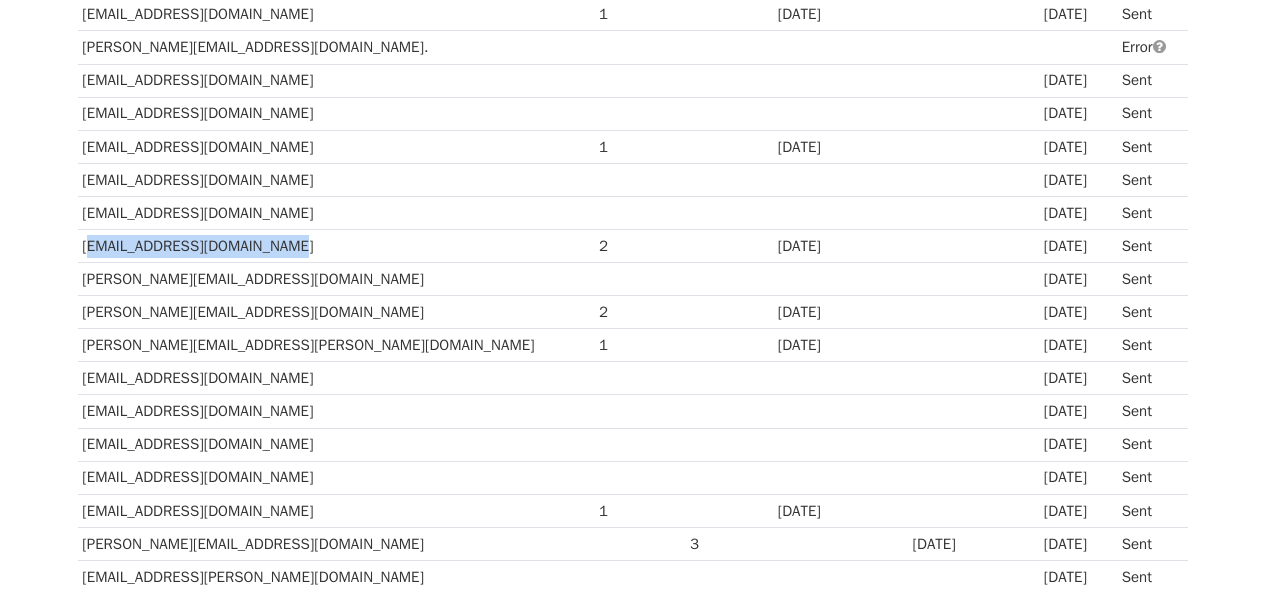 drag, startPoint x: 269, startPoint y: 245, endPoint x: 85, endPoint y: 247, distance: 184.01086 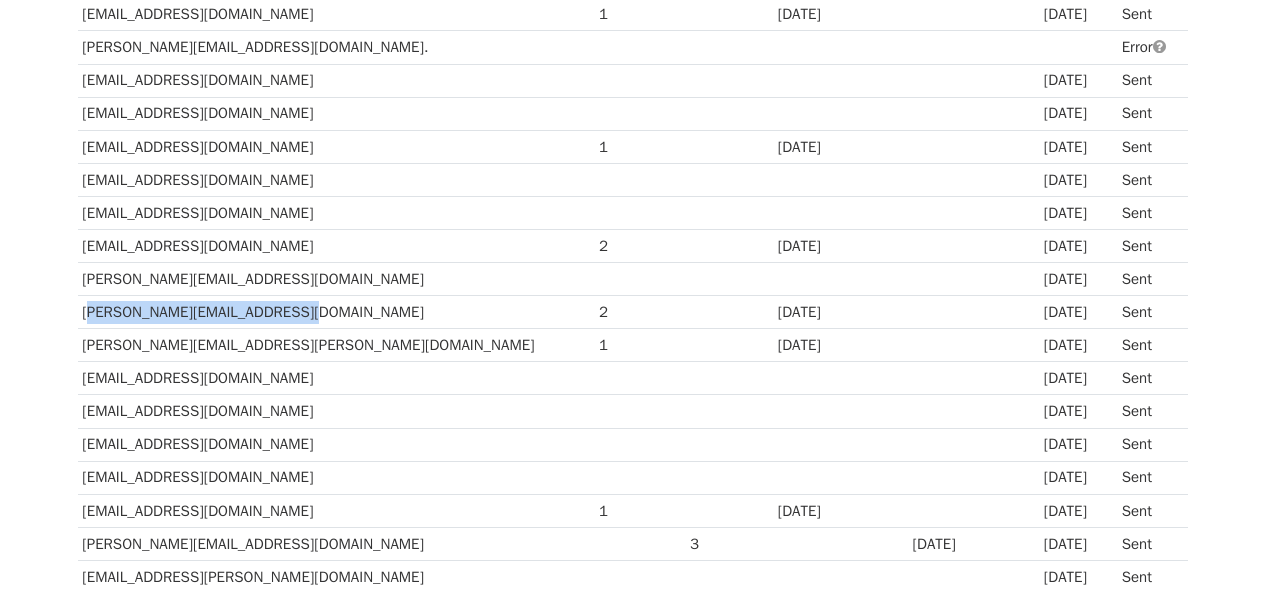 drag, startPoint x: 291, startPoint y: 313, endPoint x: 79, endPoint y: 310, distance: 212.02122 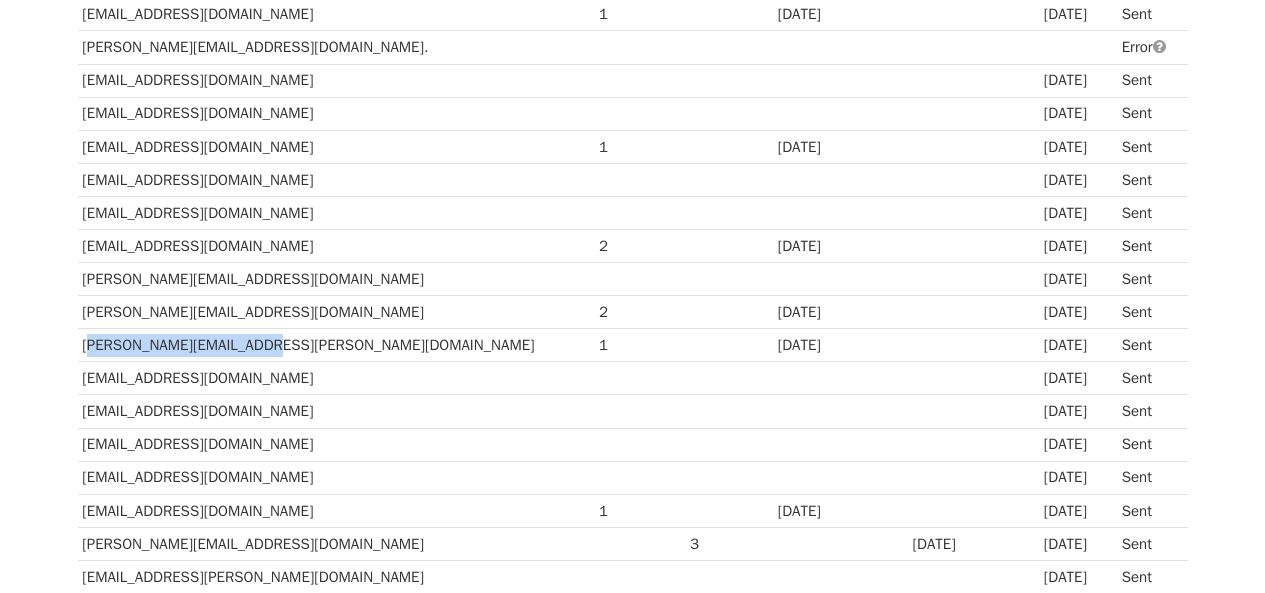 drag, startPoint x: 244, startPoint y: 340, endPoint x: 87, endPoint y: 344, distance: 157.05095 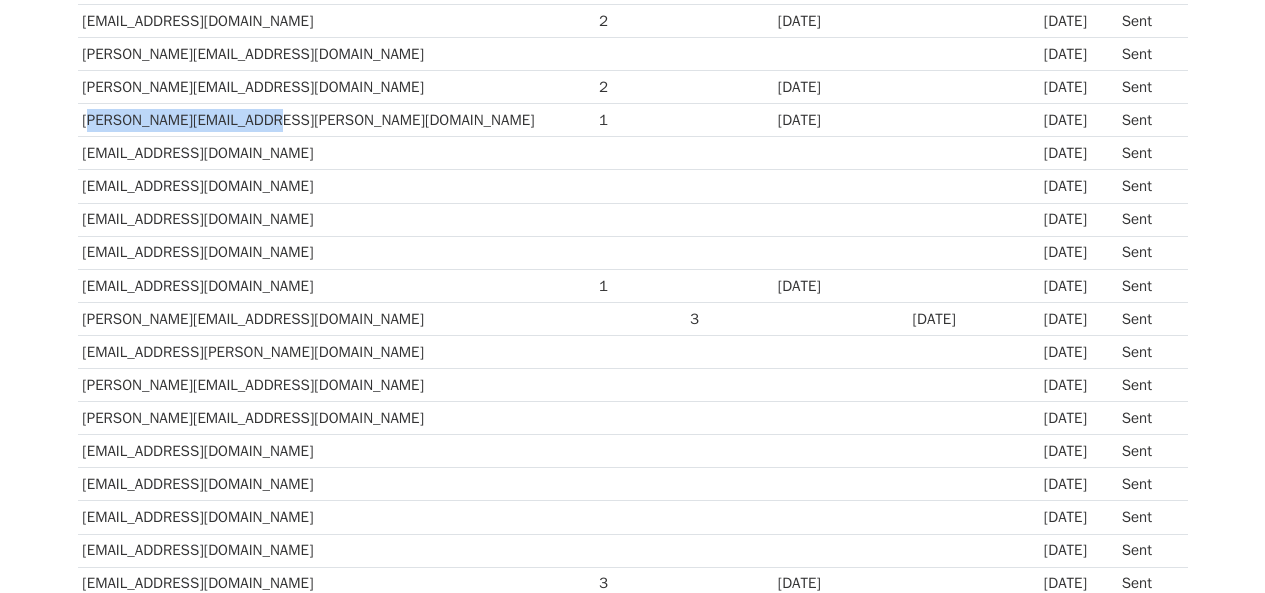 scroll, scrollTop: 793, scrollLeft: 0, axis: vertical 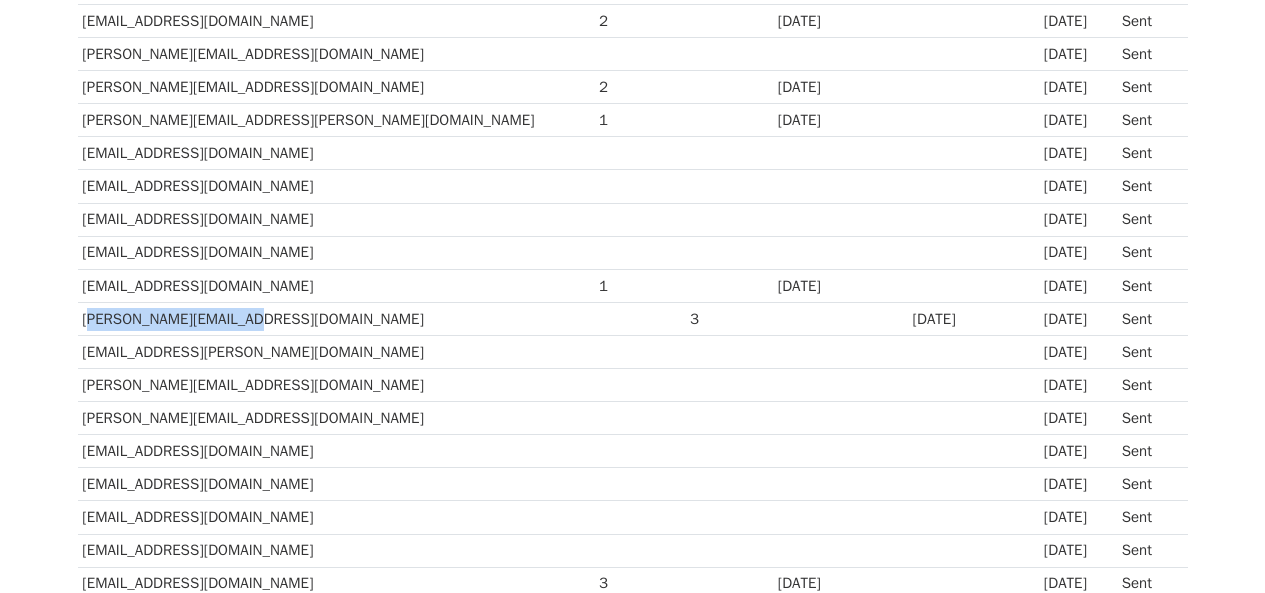 drag, startPoint x: 247, startPoint y: 313, endPoint x: 81, endPoint y: 320, distance: 166.14752 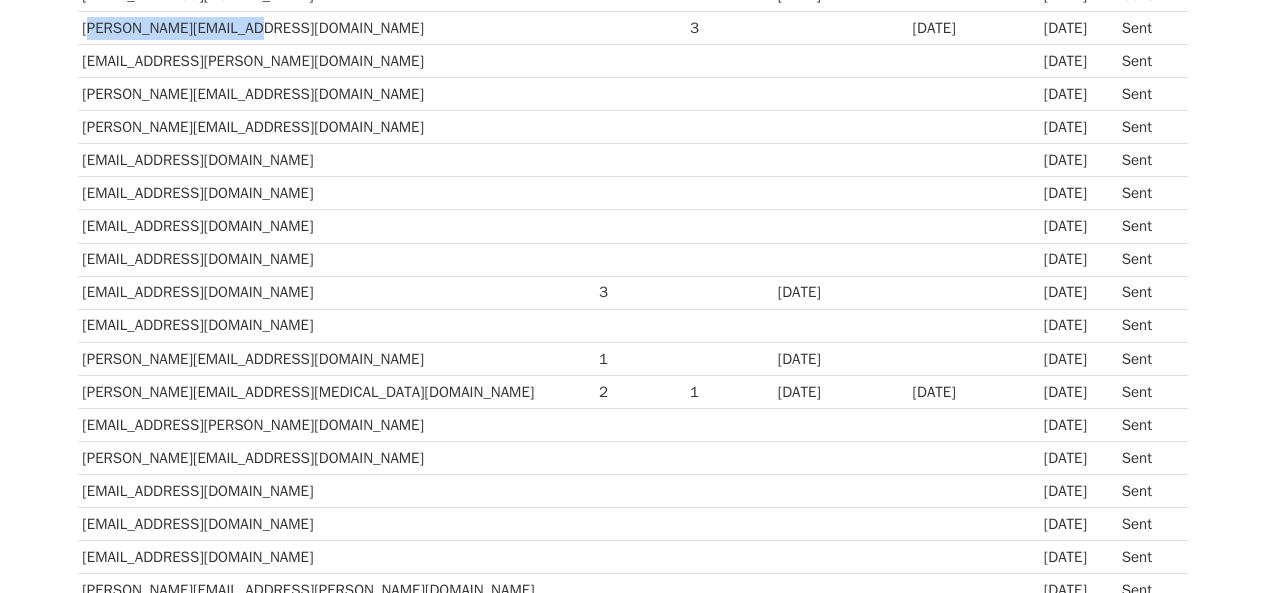 scroll, scrollTop: 1089, scrollLeft: 0, axis: vertical 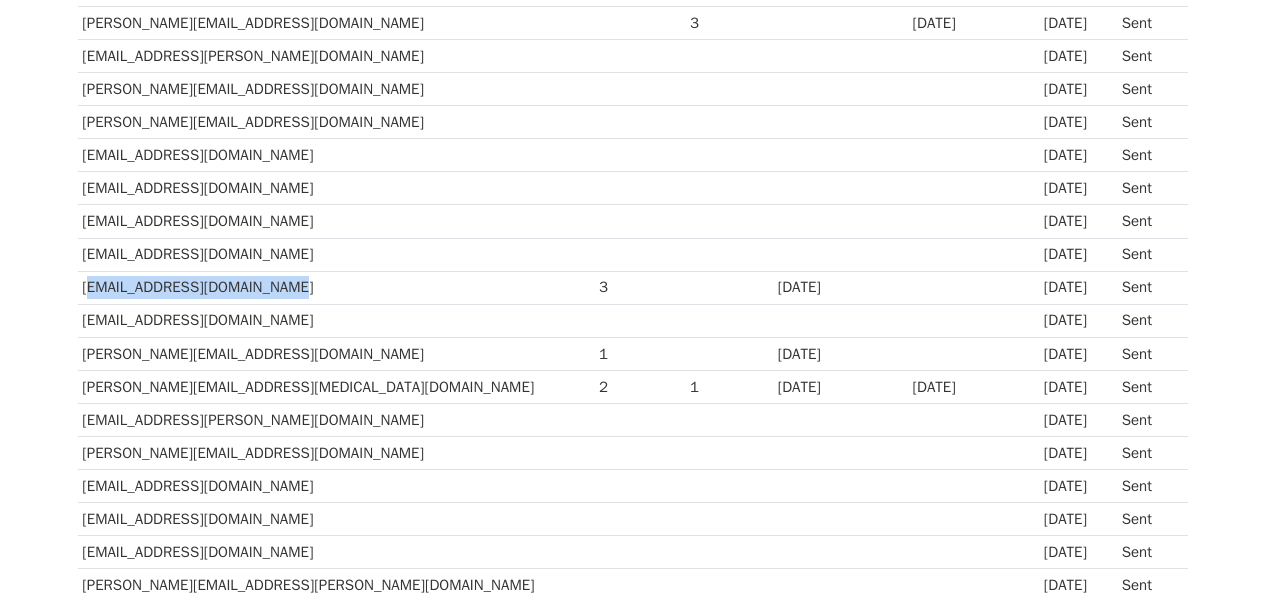 drag, startPoint x: 262, startPoint y: 285, endPoint x: 79, endPoint y: 291, distance: 183.09833 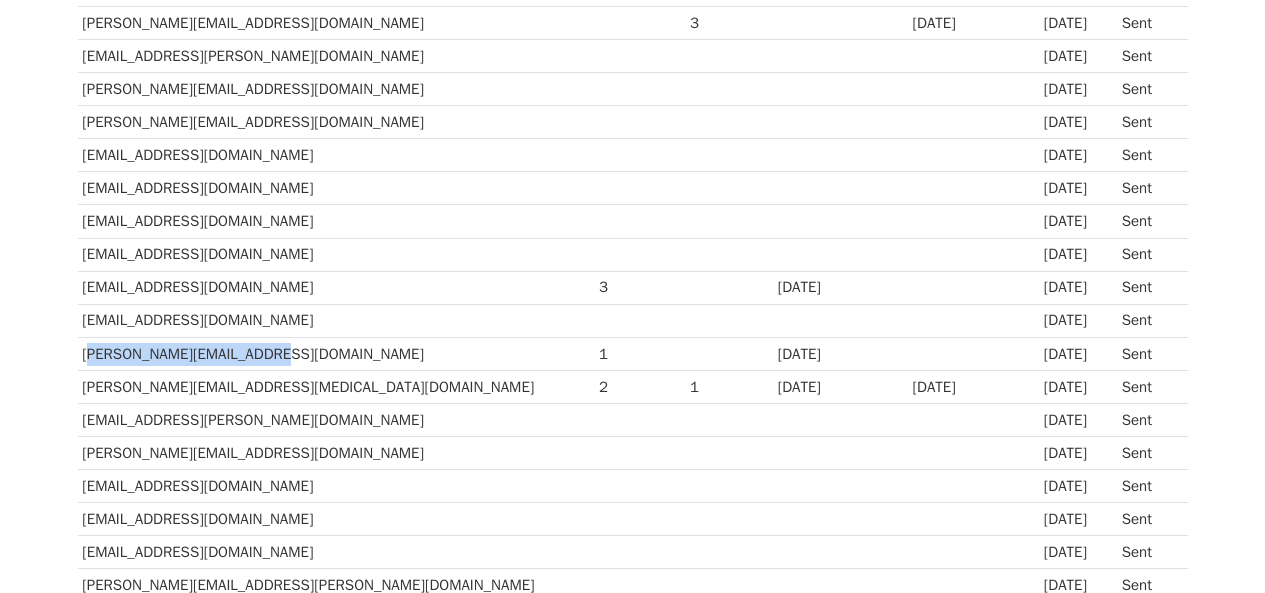 drag, startPoint x: 274, startPoint y: 351, endPoint x: 82, endPoint y: 353, distance: 192.01042 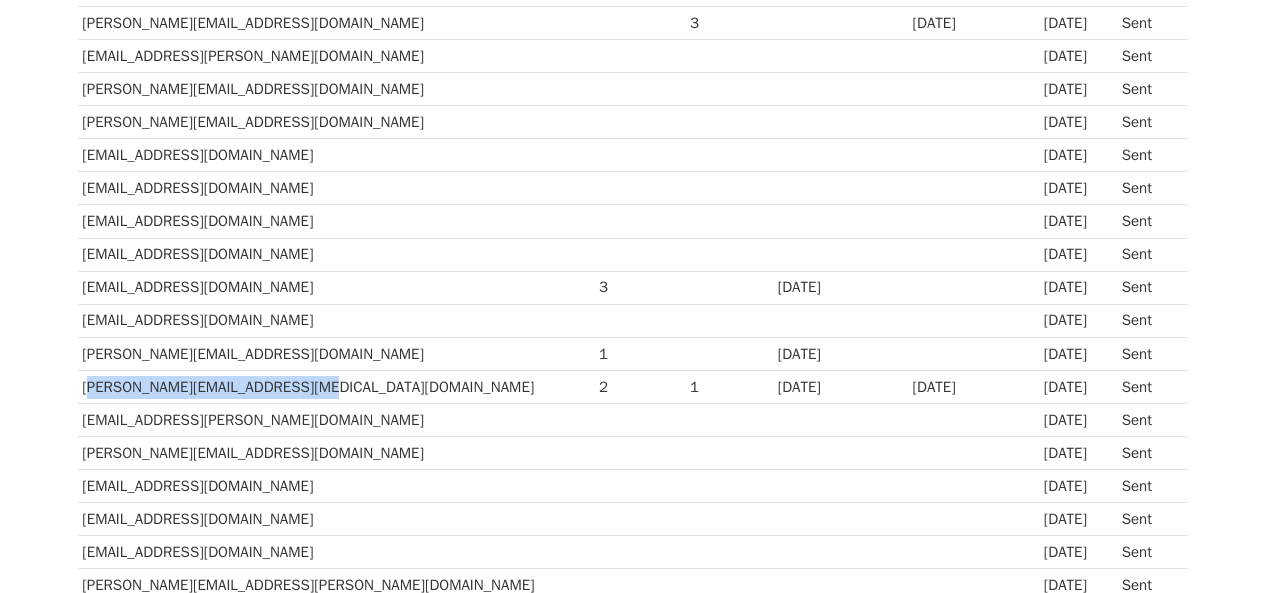 drag, startPoint x: 298, startPoint y: 385, endPoint x: 79, endPoint y: 393, distance: 219.14607 